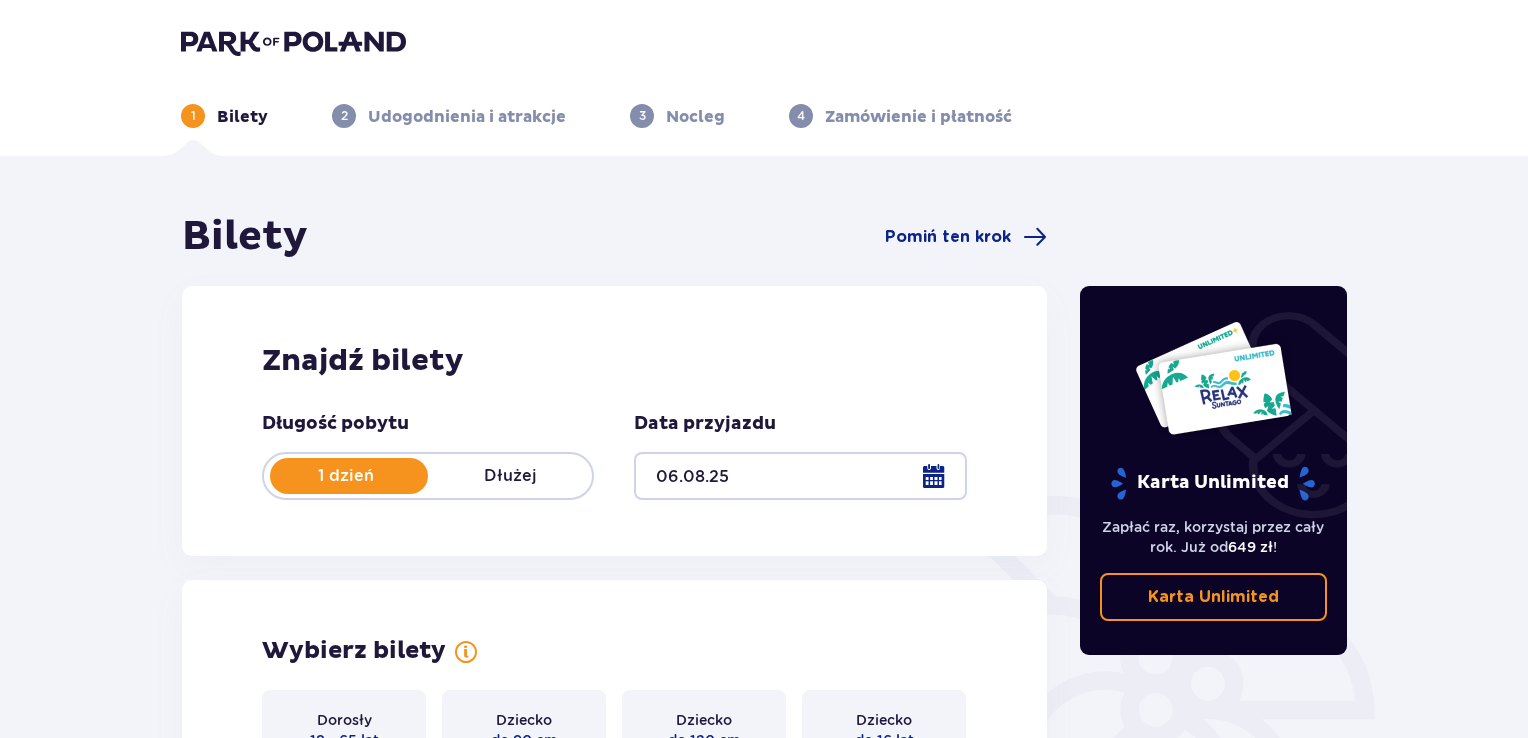 scroll, scrollTop: 1790, scrollLeft: 0, axis: vertical 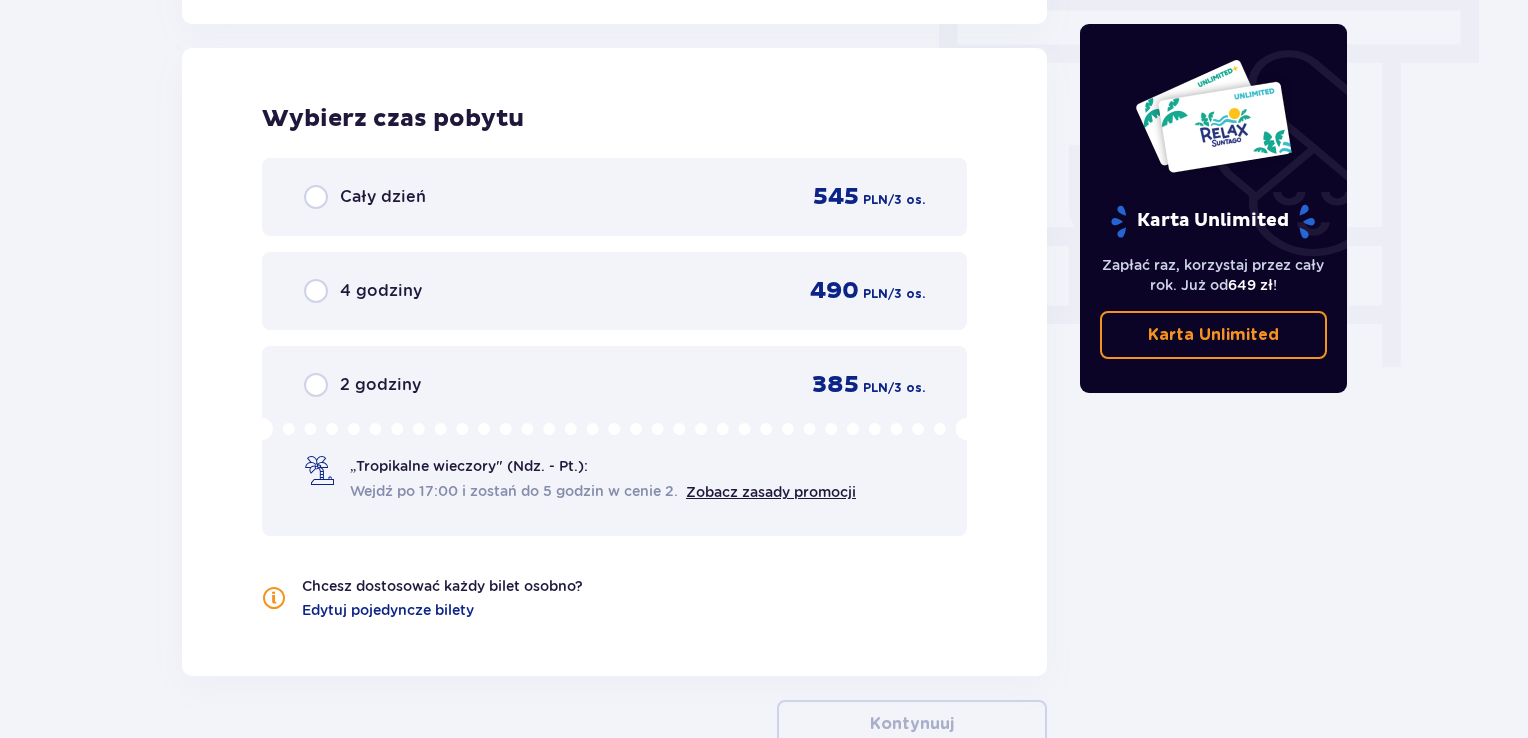 click on "Wejdź po 17:00 i zostań do 5 godzin w cenie 2." at bounding box center (514, 491) 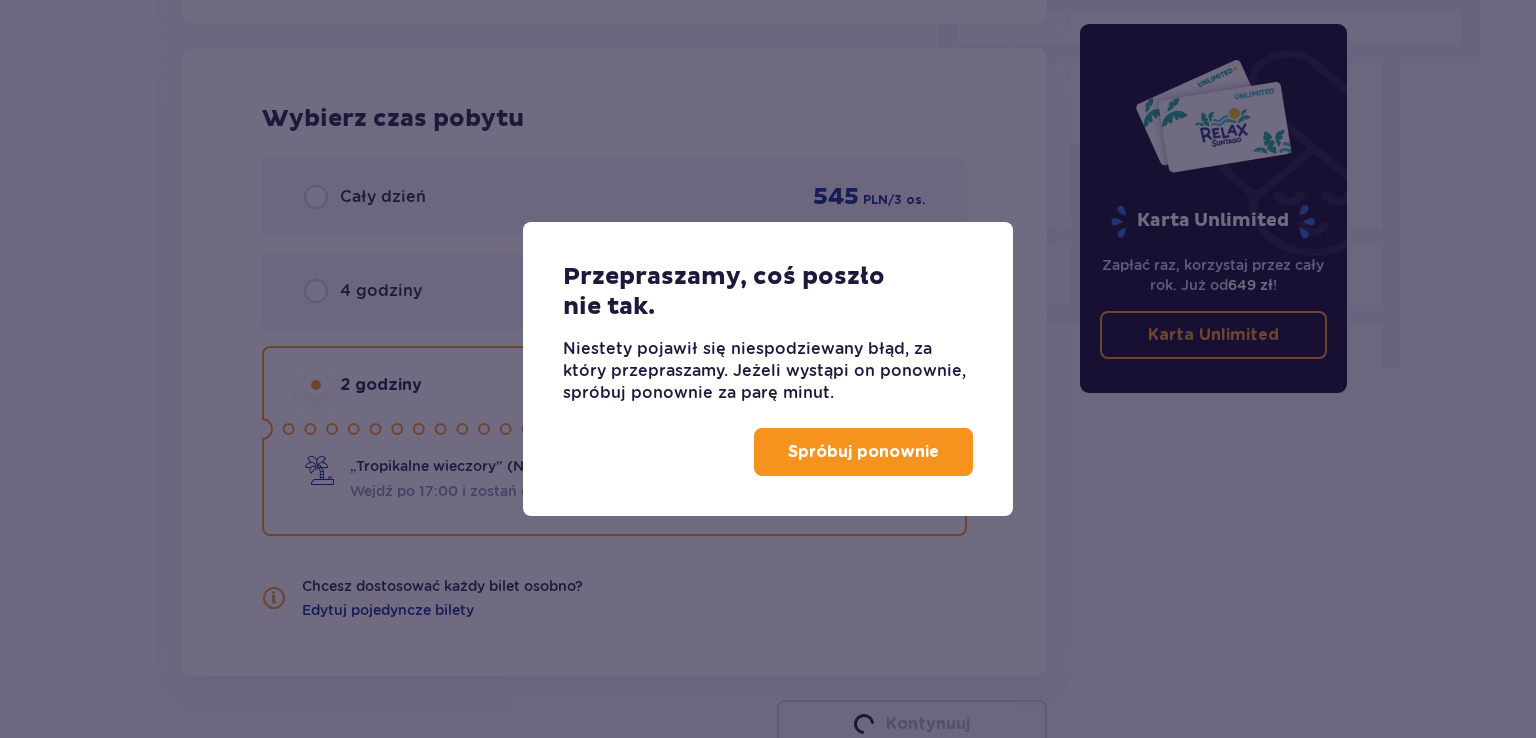 click on "Spróbuj ponownie" at bounding box center [863, 452] 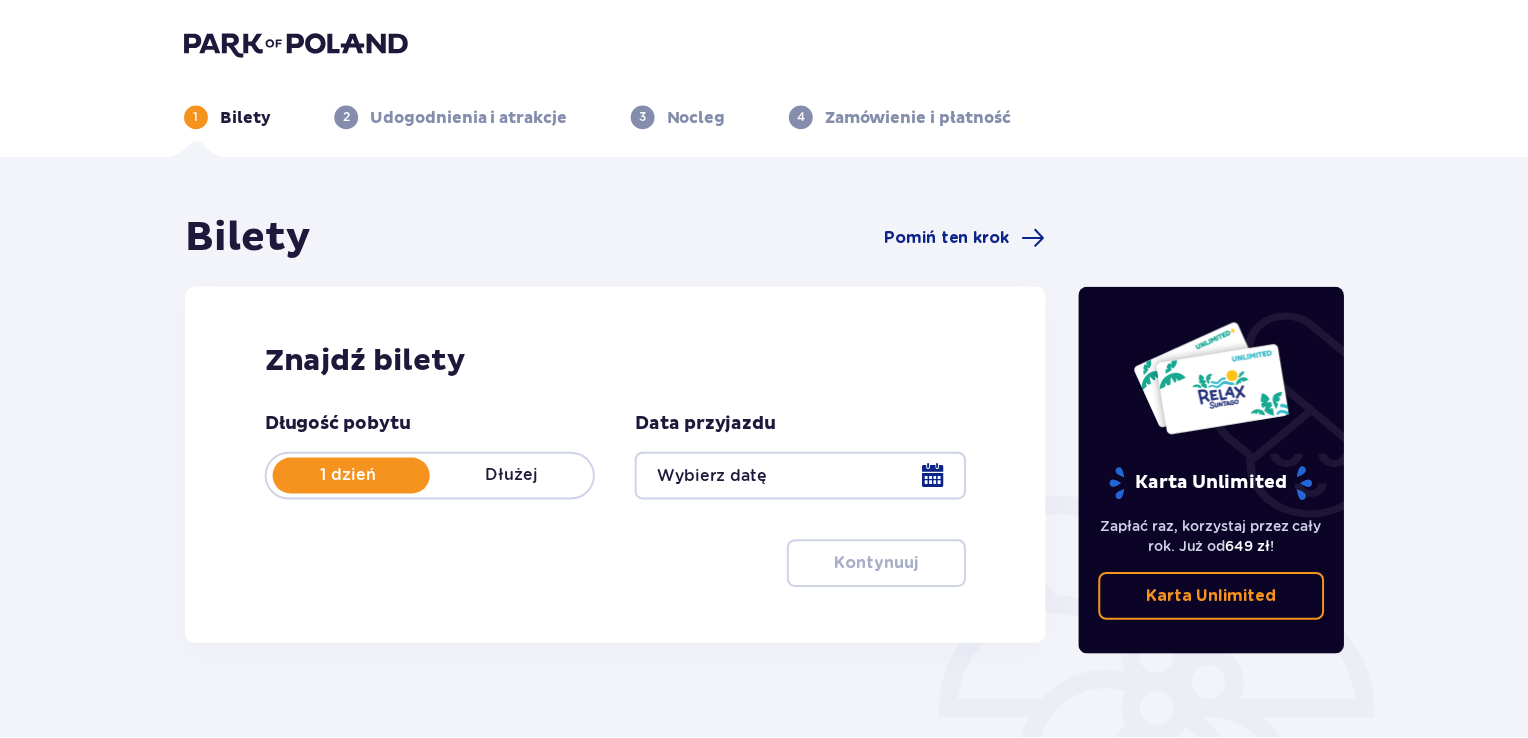 scroll, scrollTop: 0, scrollLeft: 0, axis: both 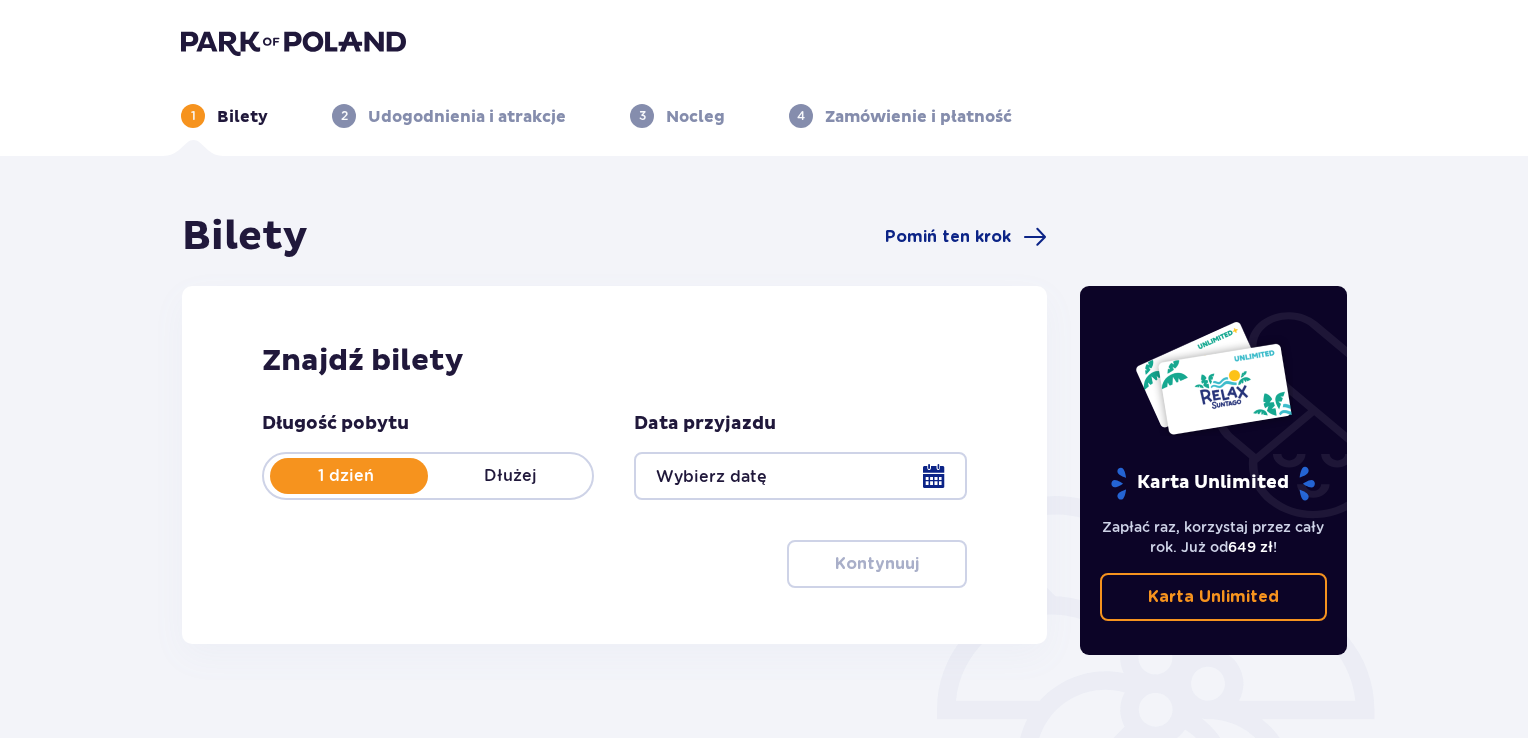 click at bounding box center (800, 476) 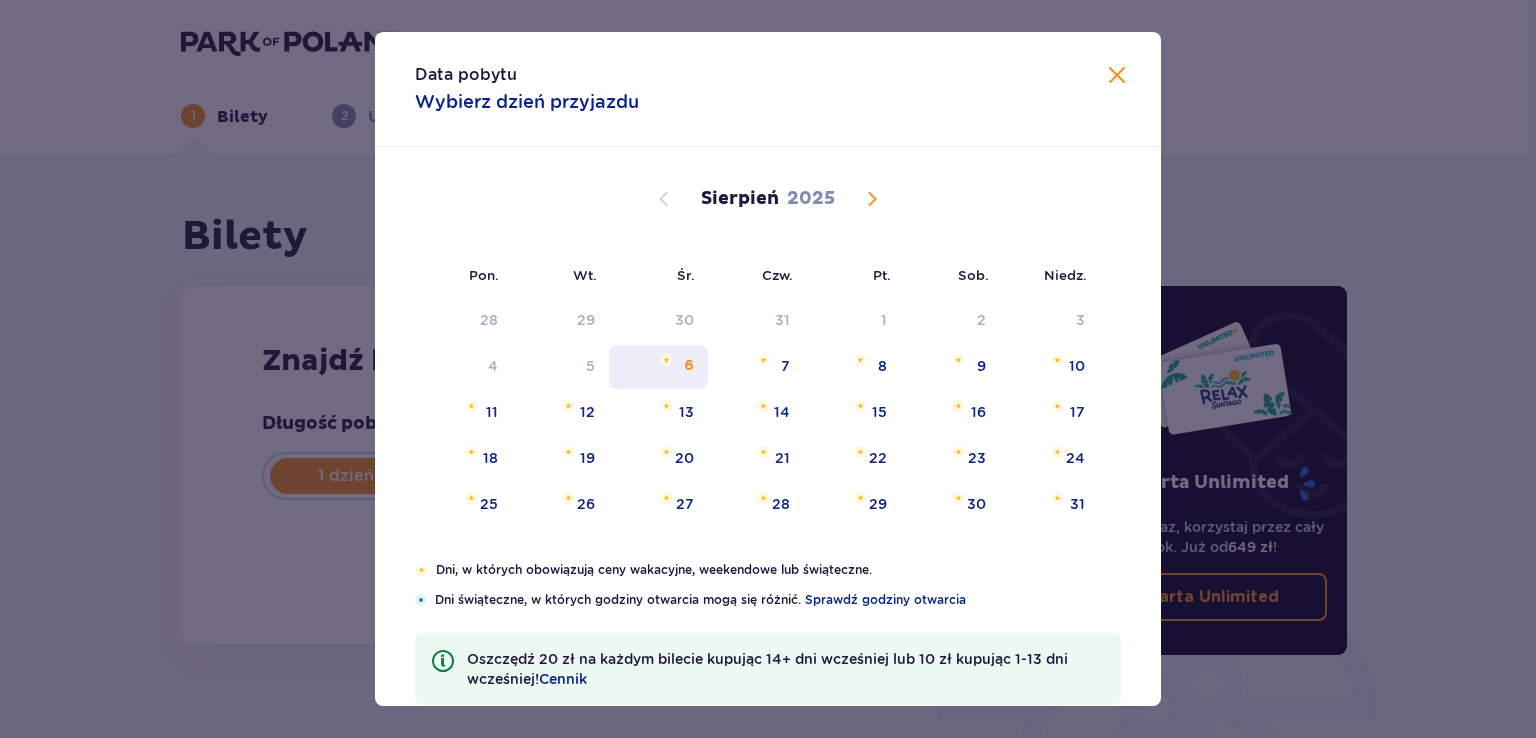 click on "6" at bounding box center (658, 367) 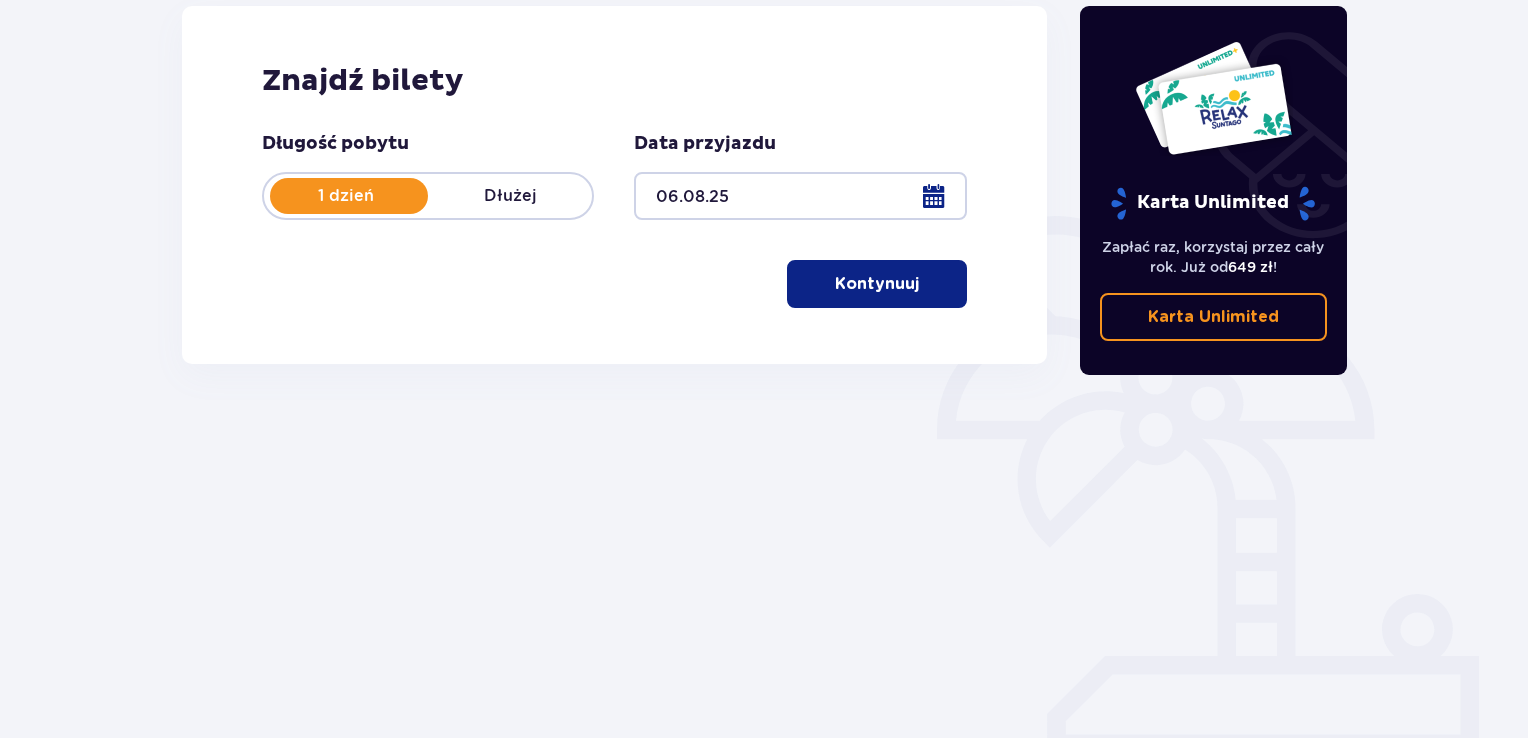 scroll, scrollTop: 281, scrollLeft: 0, axis: vertical 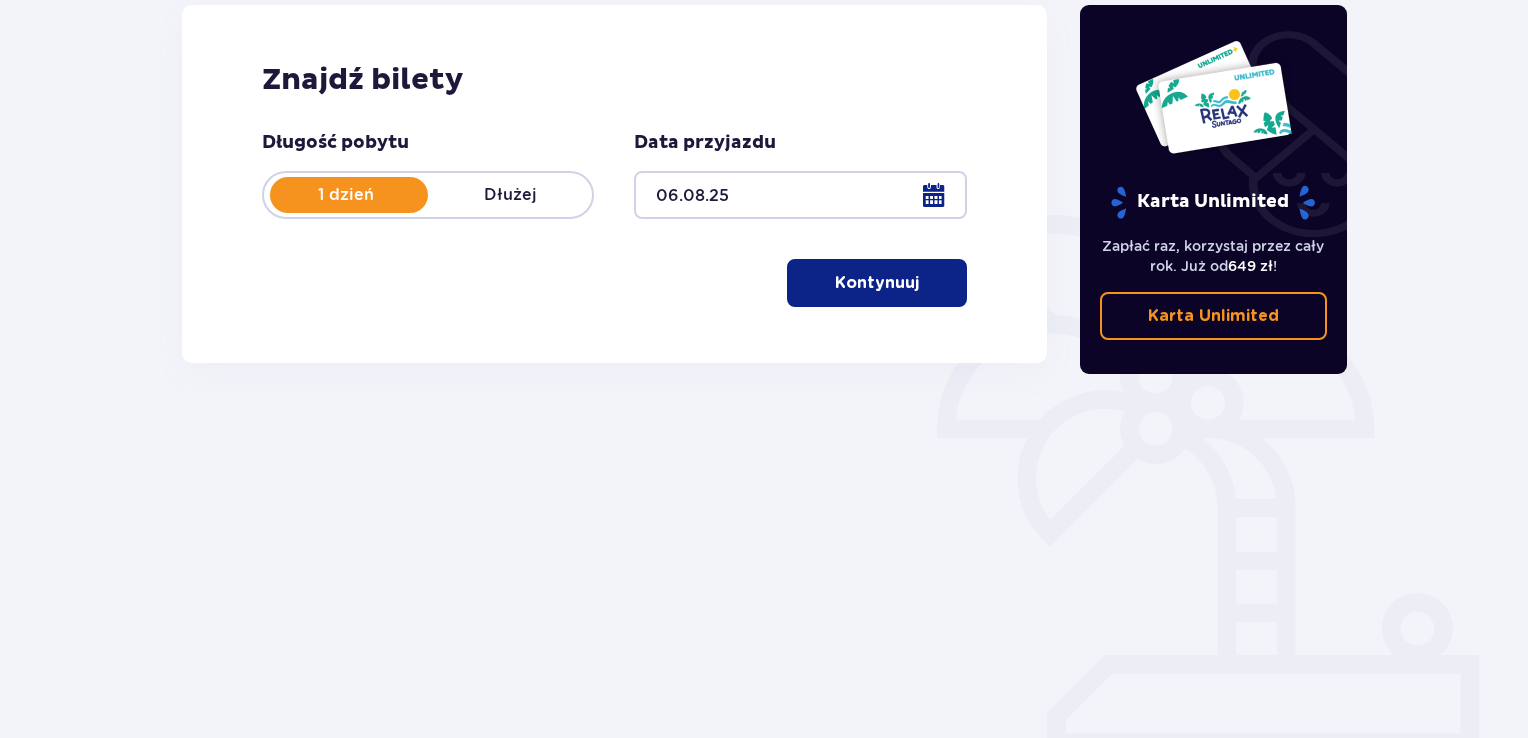 click on "Kontynuuj" at bounding box center (877, 283) 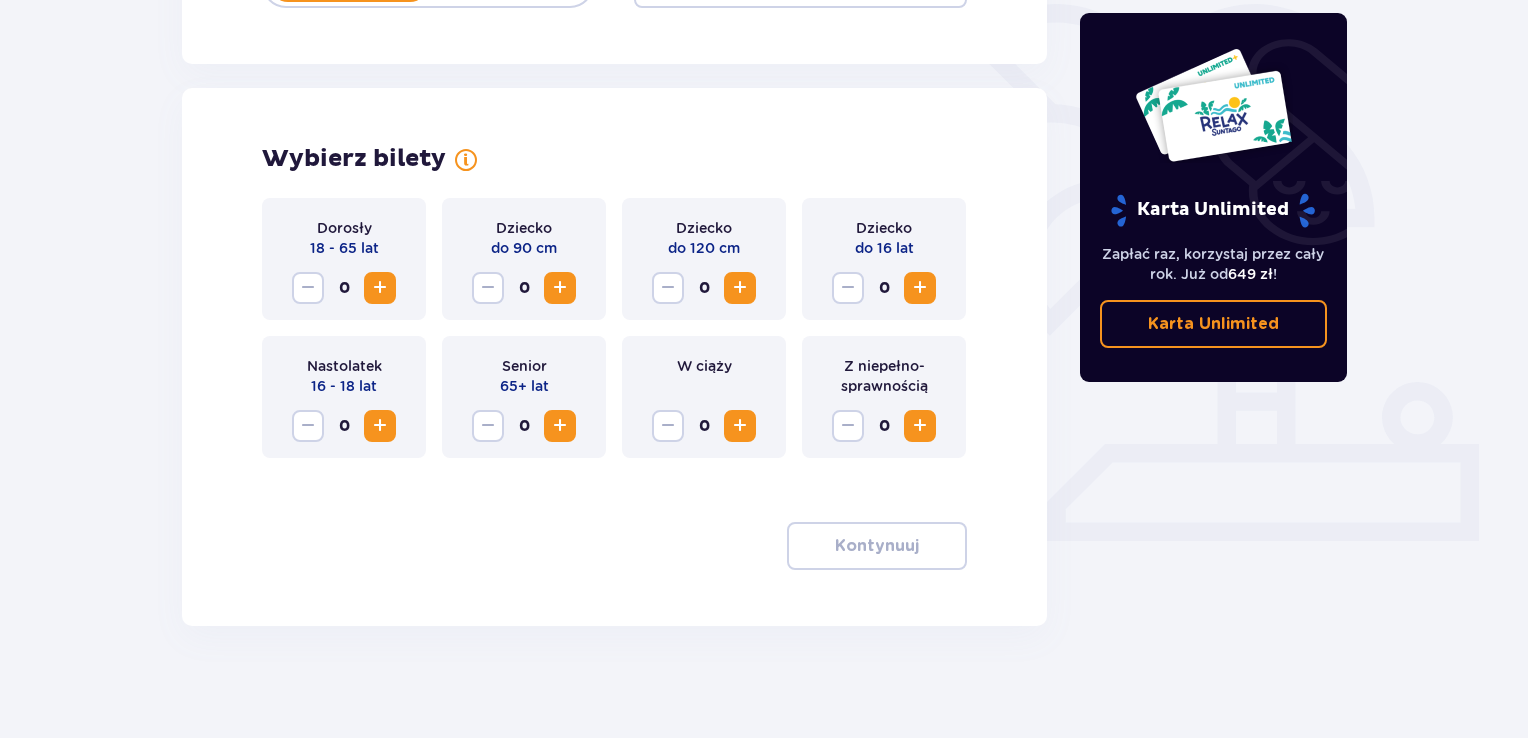scroll, scrollTop: 500, scrollLeft: 0, axis: vertical 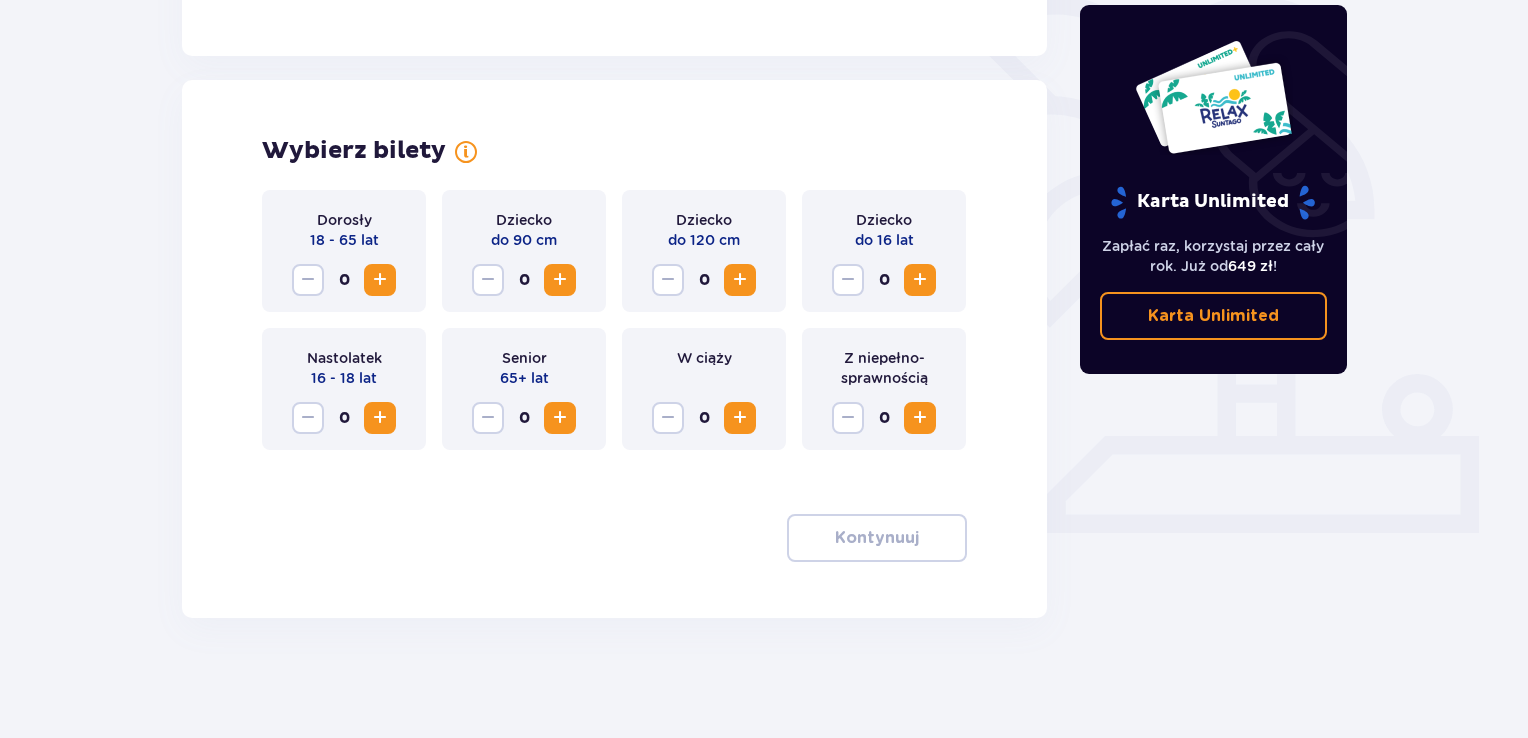 click at bounding box center (920, 280) 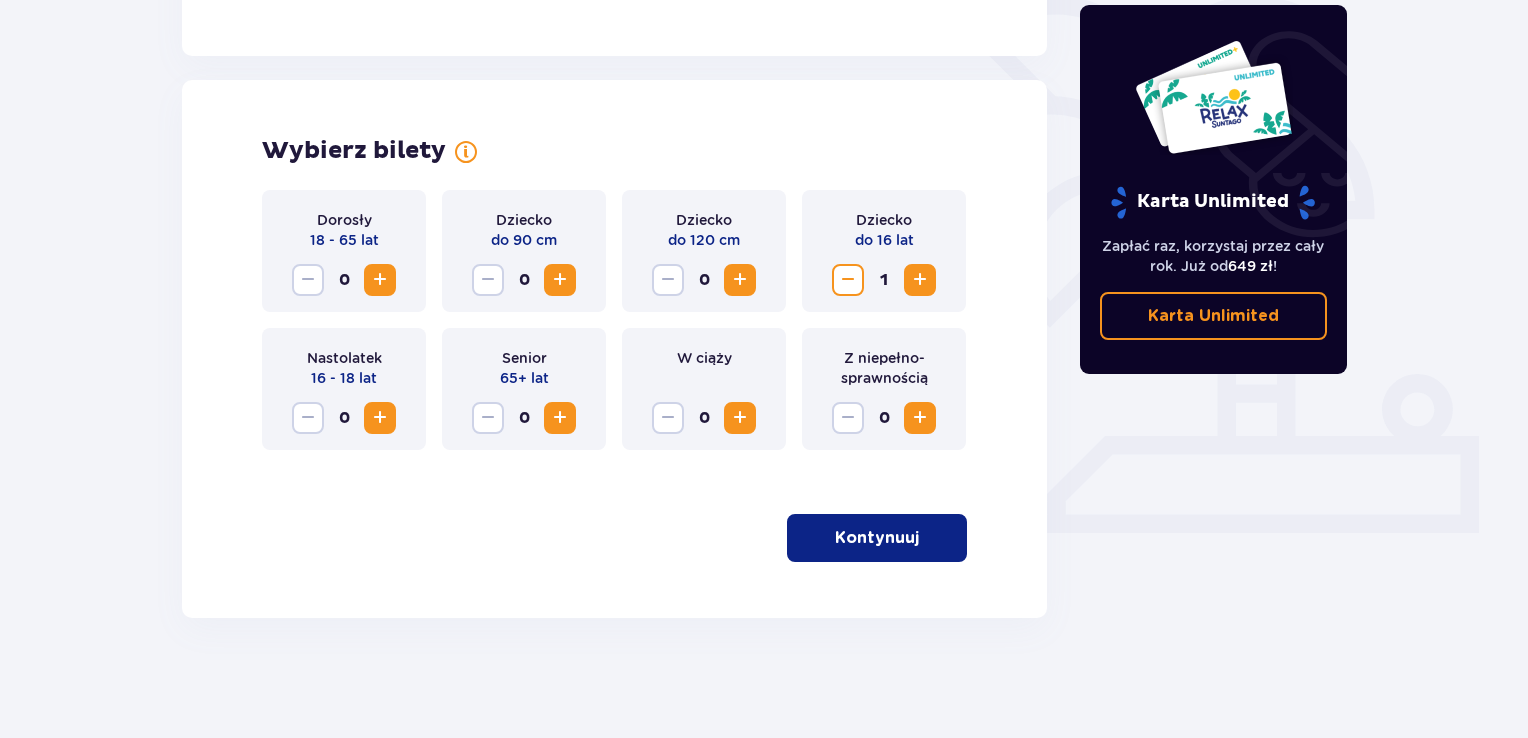 click at bounding box center [380, 418] 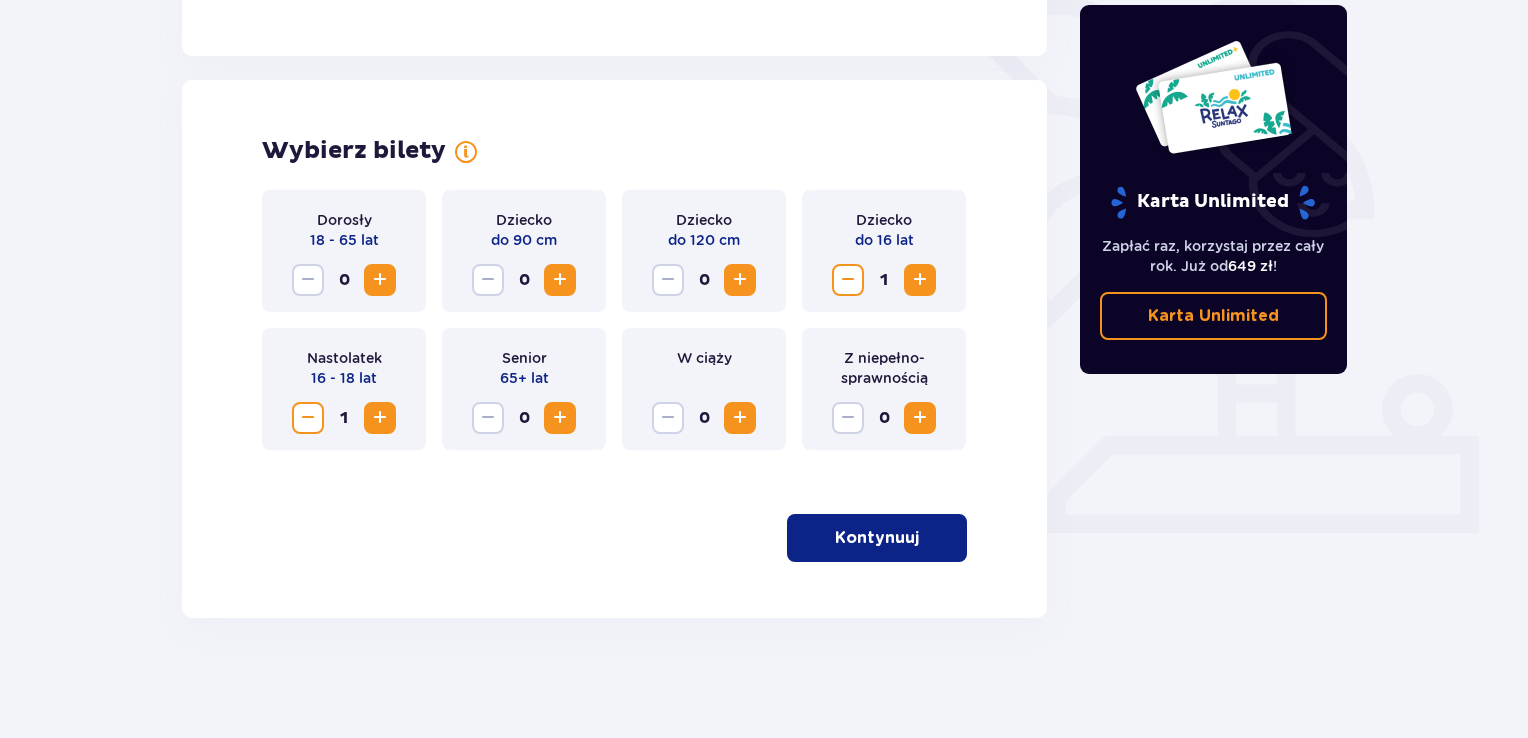 click at bounding box center (380, 418) 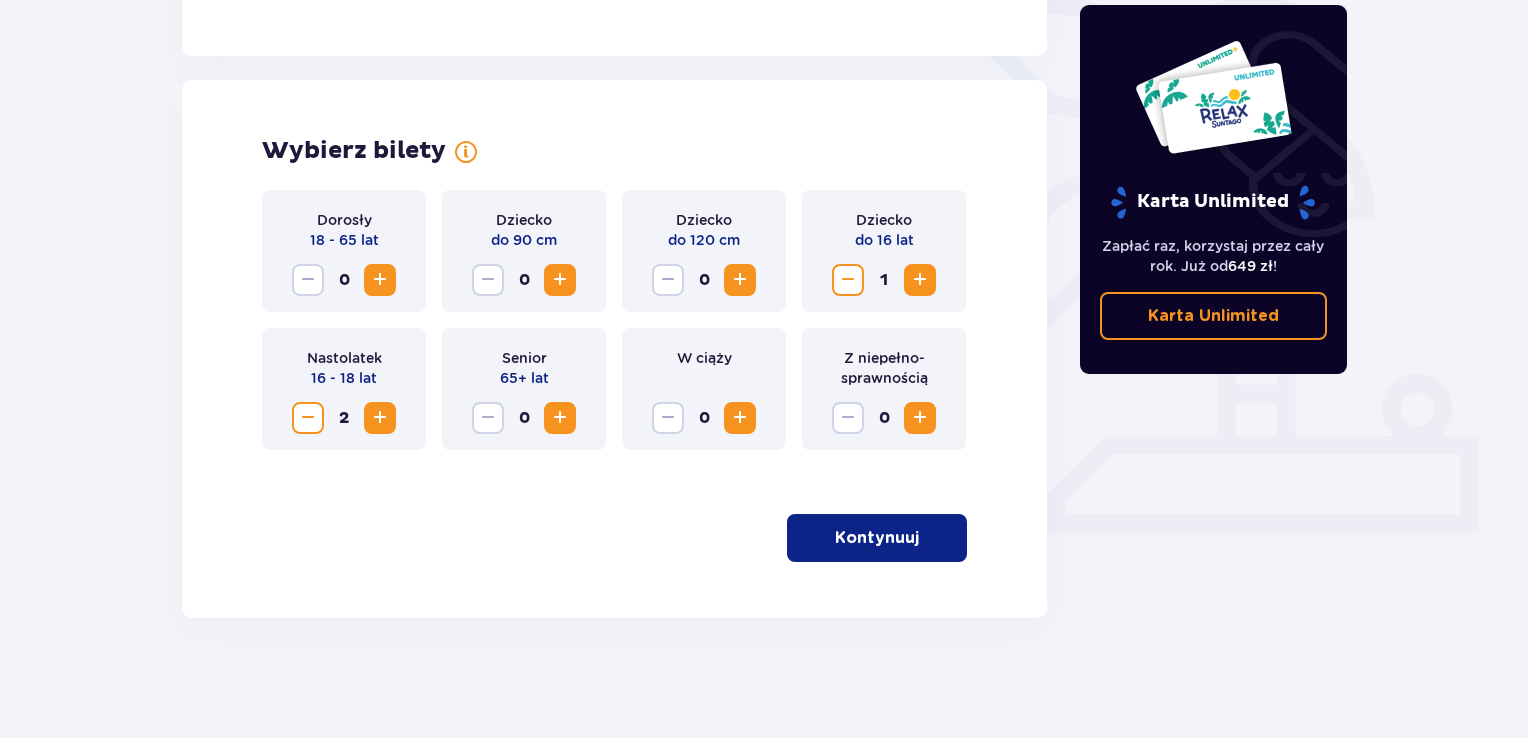 click on "Kontynuuj" at bounding box center [877, 538] 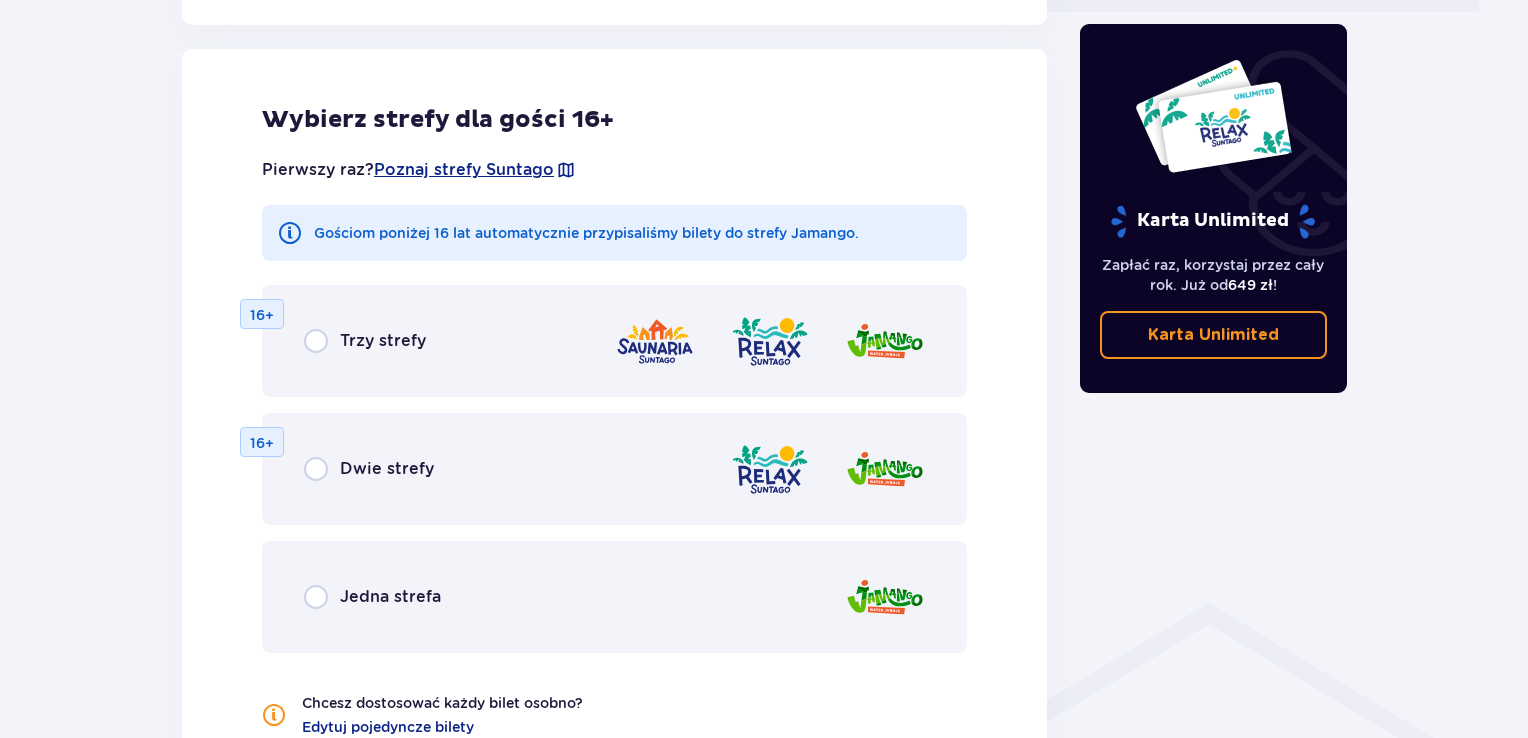 scroll, scrollTop: 1022, scrollLeft: 0, axis: vertical 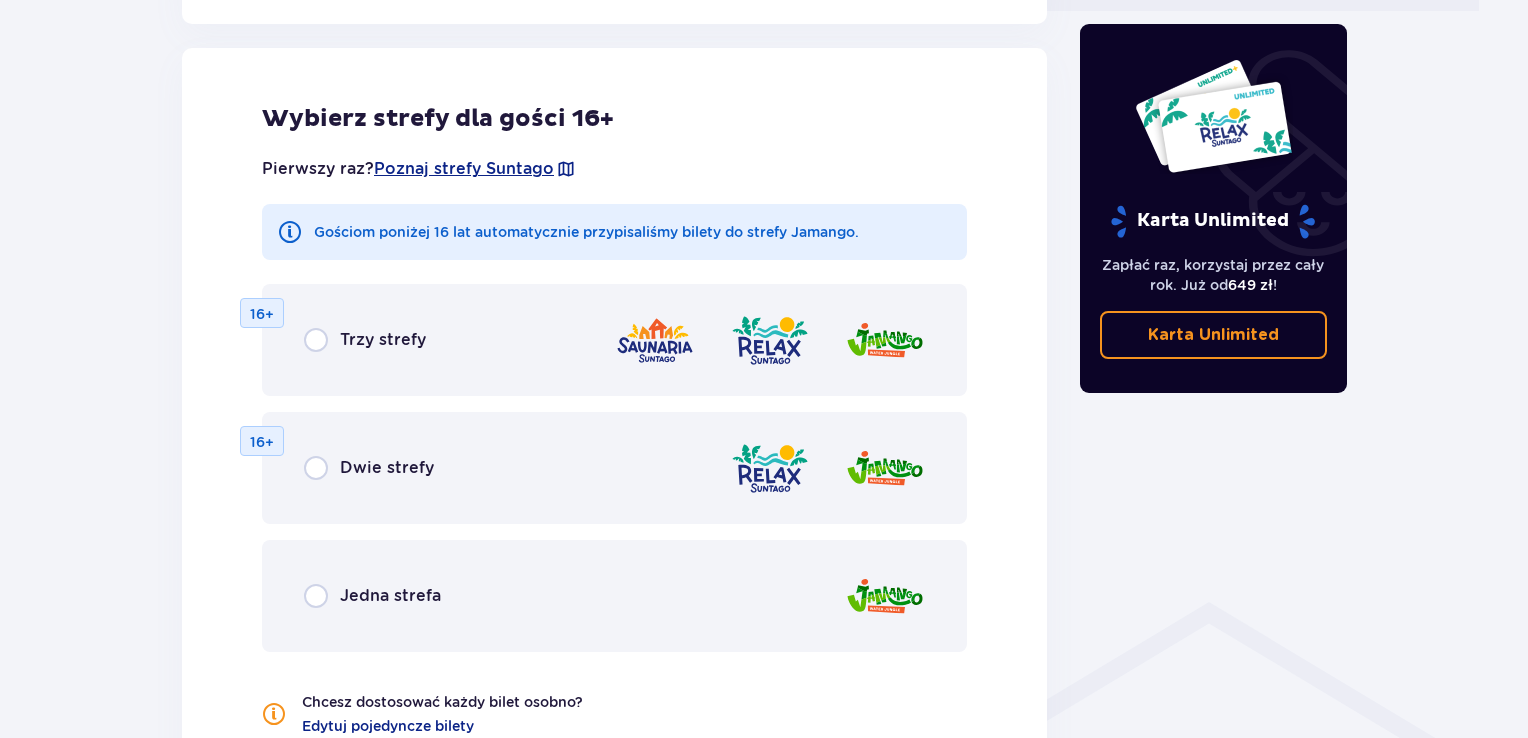 click on "Jedna strefa" at bounding box center (390, 596) 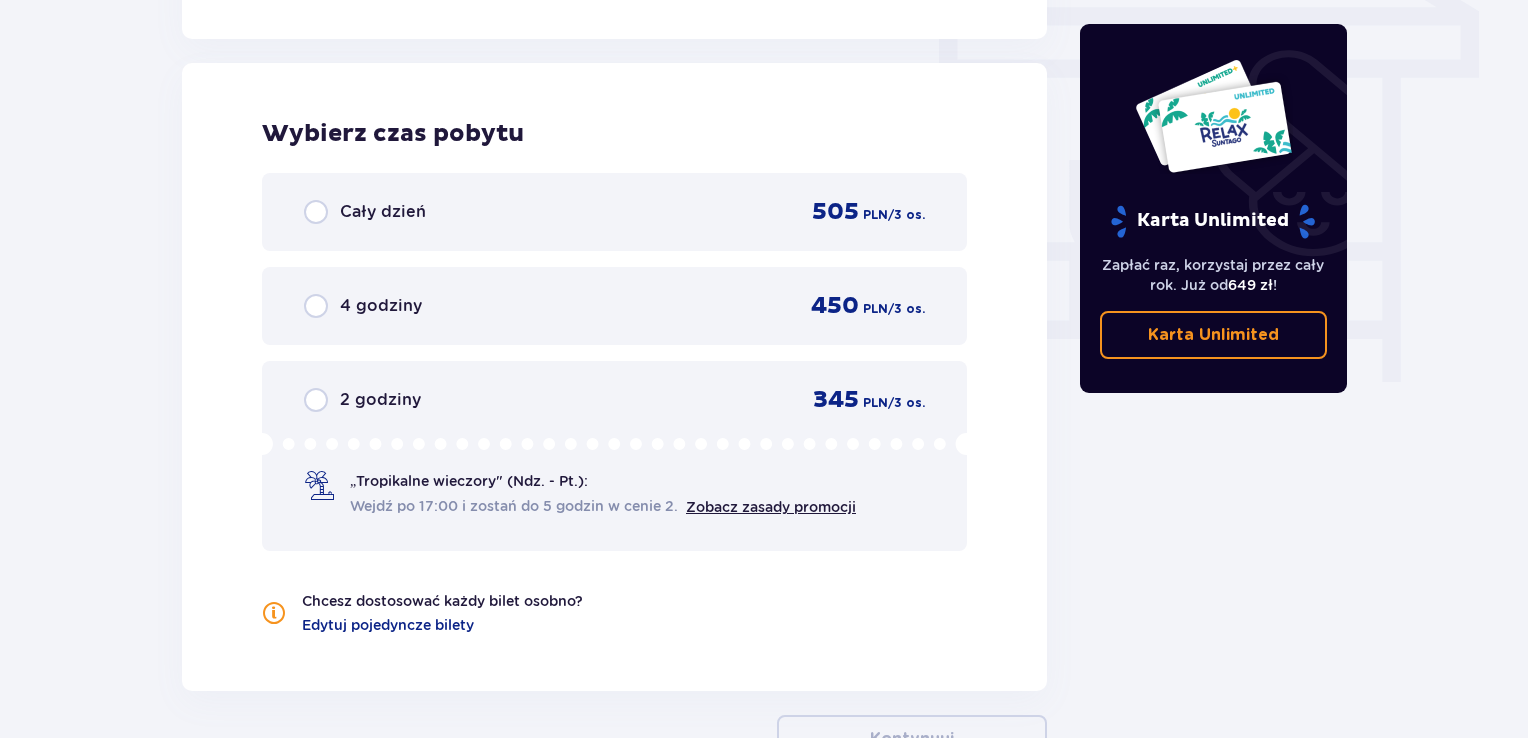 scroll, scrollTop: 1790, scrollLeft: 0, axis: vertical 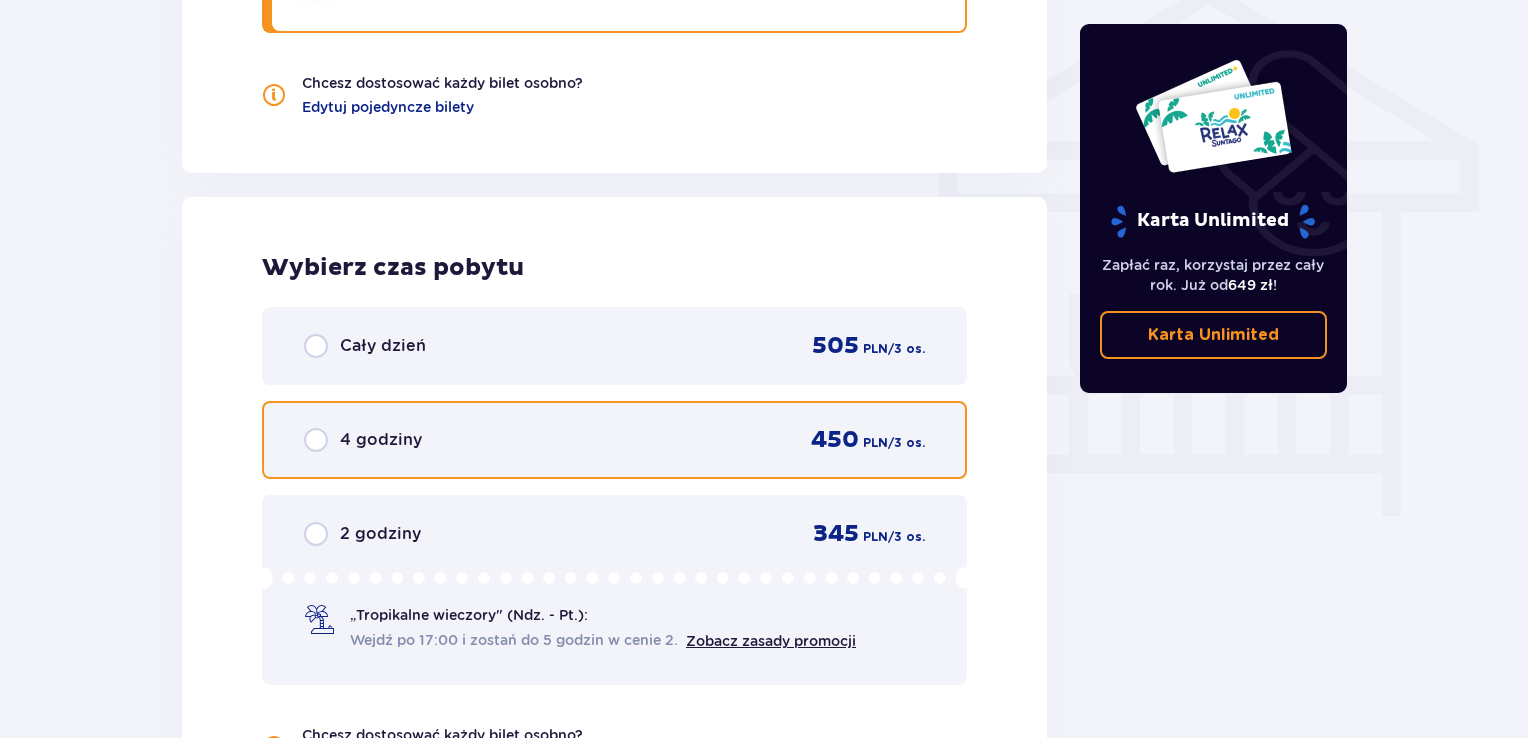 click at bounding box center (316, 440) 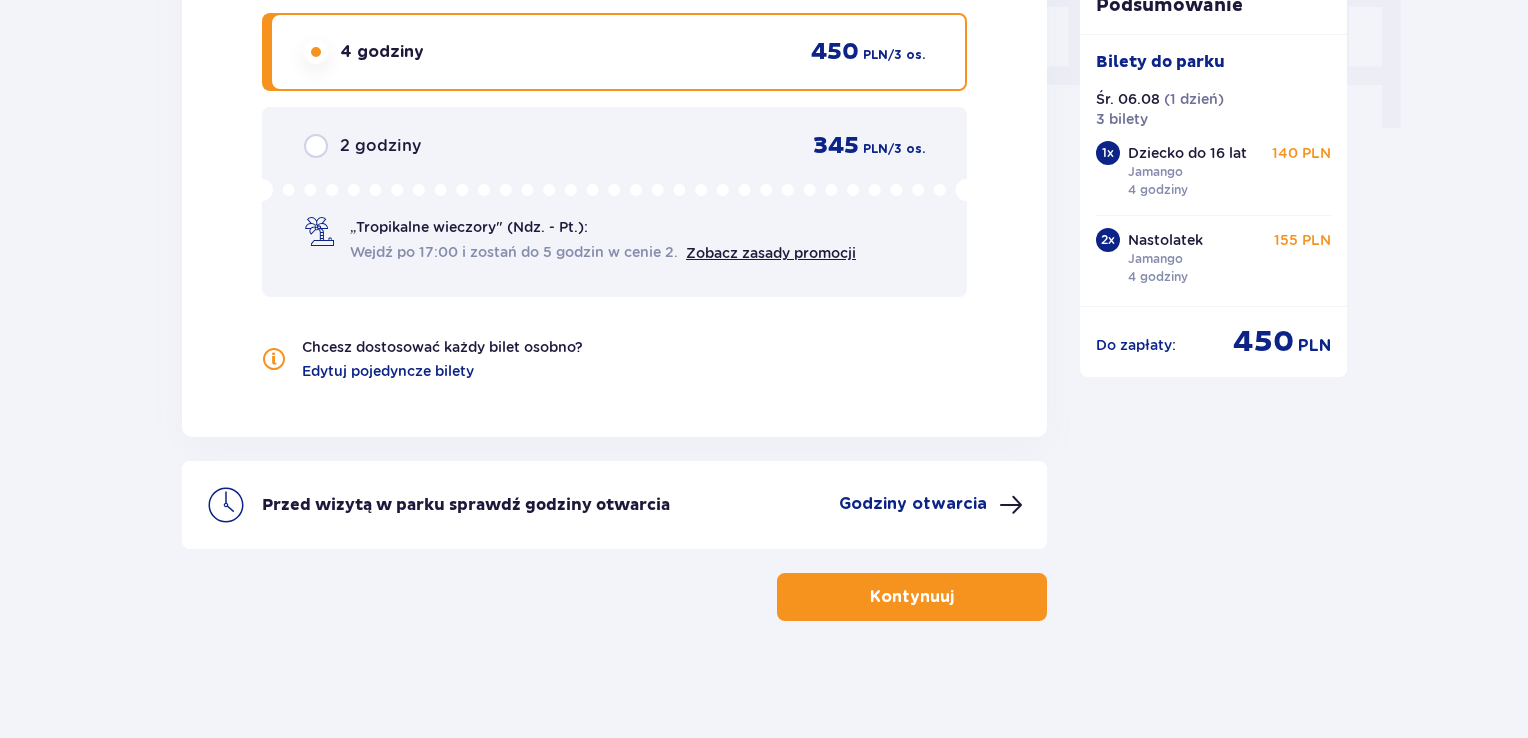 scroll, scrollTop: 2030, scrollLeft: 0, axis: vertical 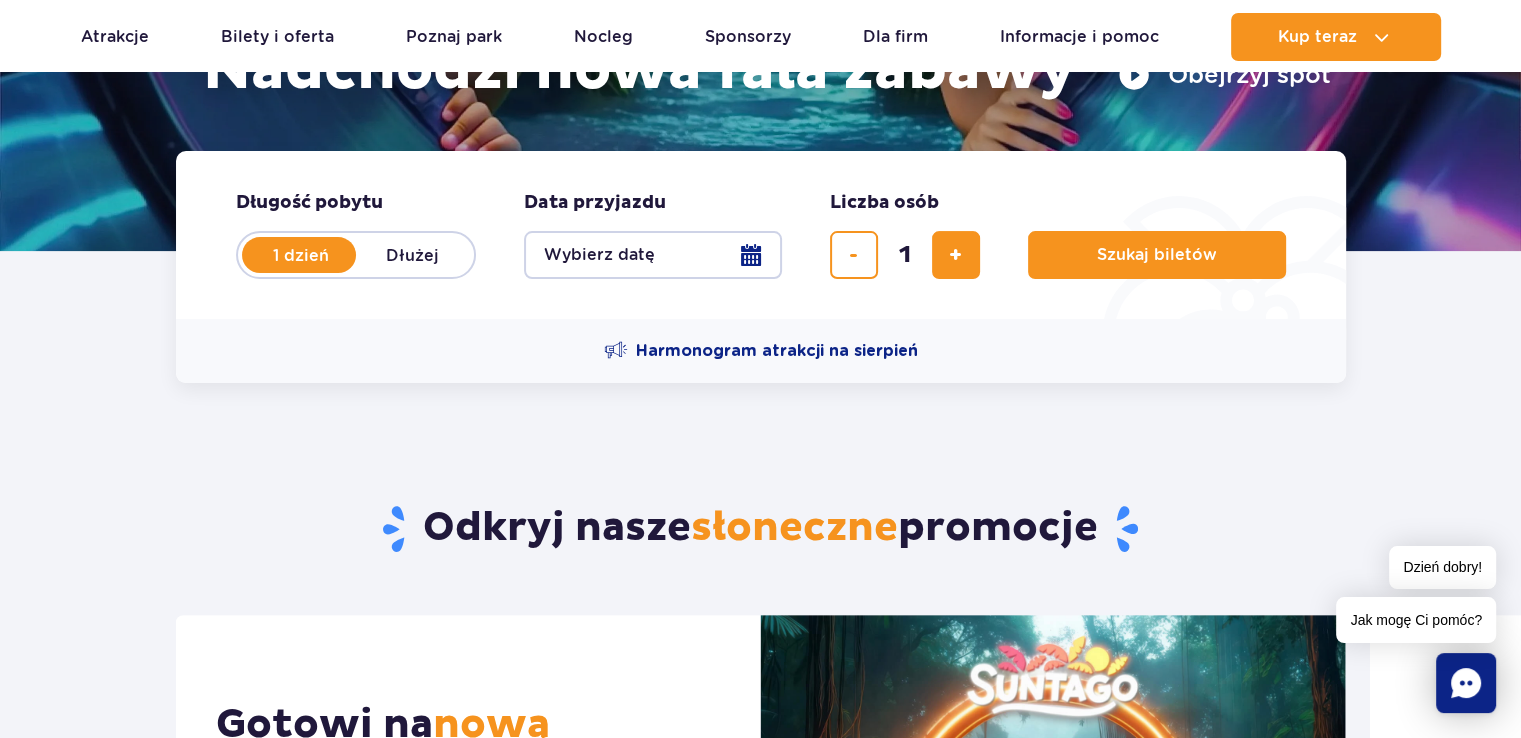 click on "Wybierz datę" at bounding box center (653, 255) 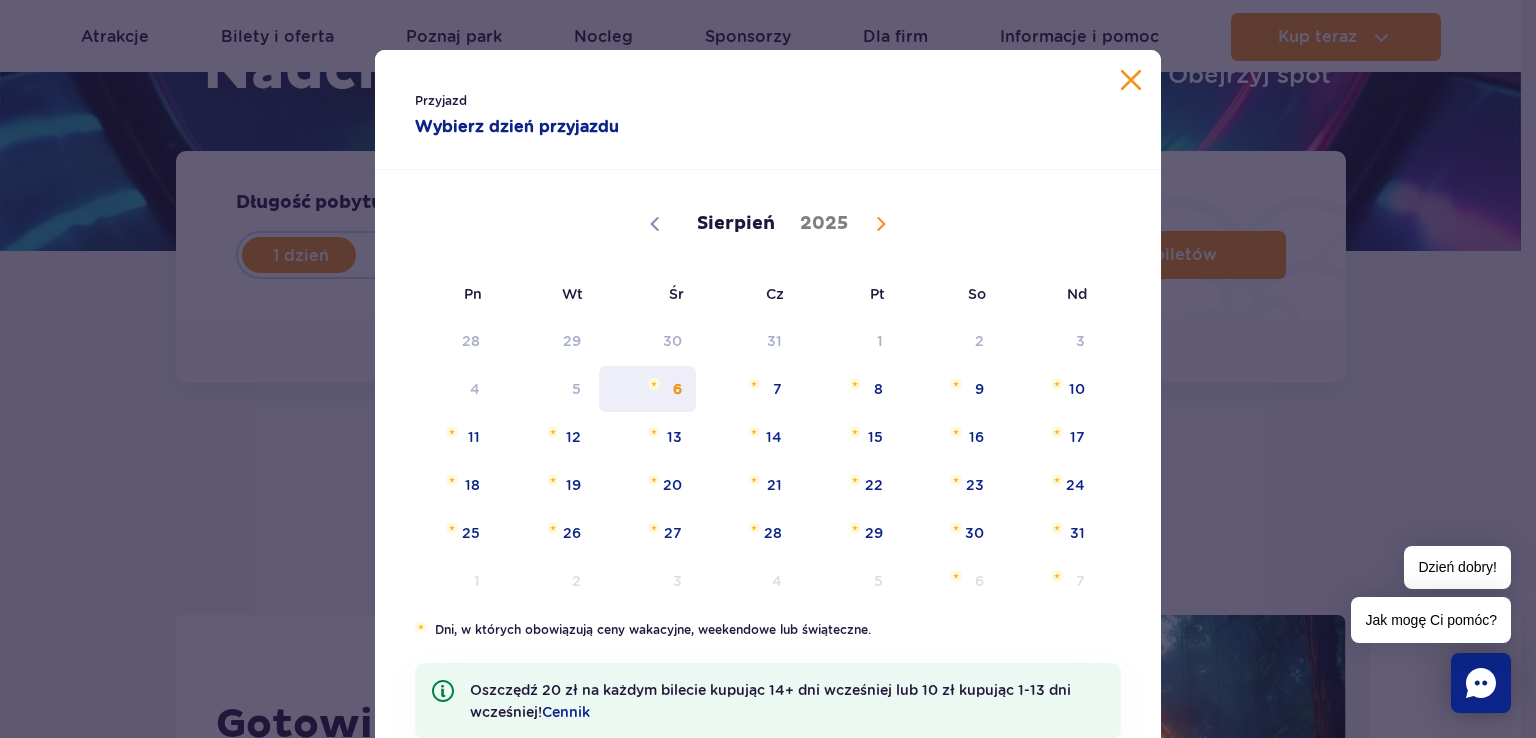click on "6" at bounding box center (647, 389) 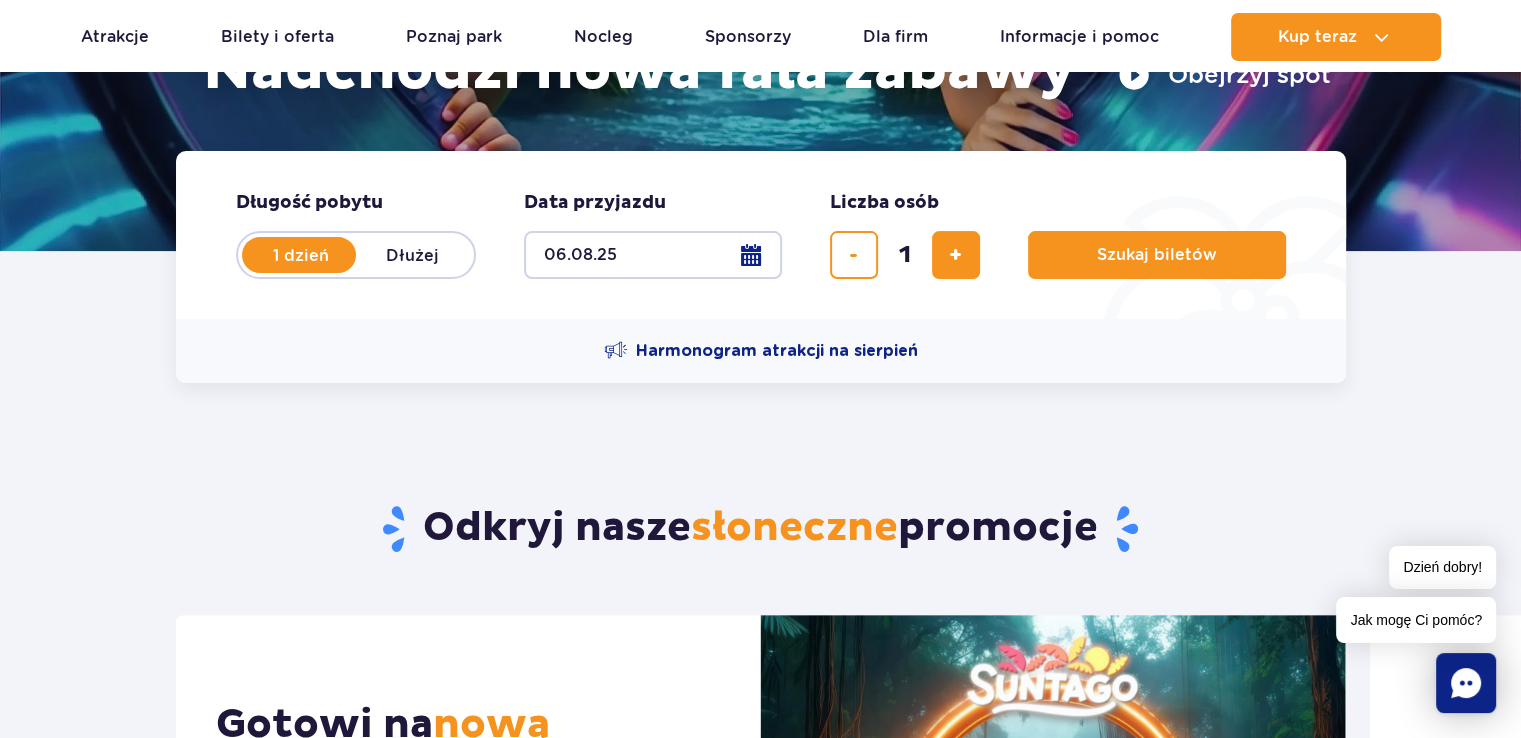 click on "Długość pobytu długość pobytu w hero 1 dzień Dłużej Data przyjazdu data przyjazdu w hero 06.08.25 Liczba osób Liczba osób w hero 1 Szukaj biletów" at bounding box center (761, 235) 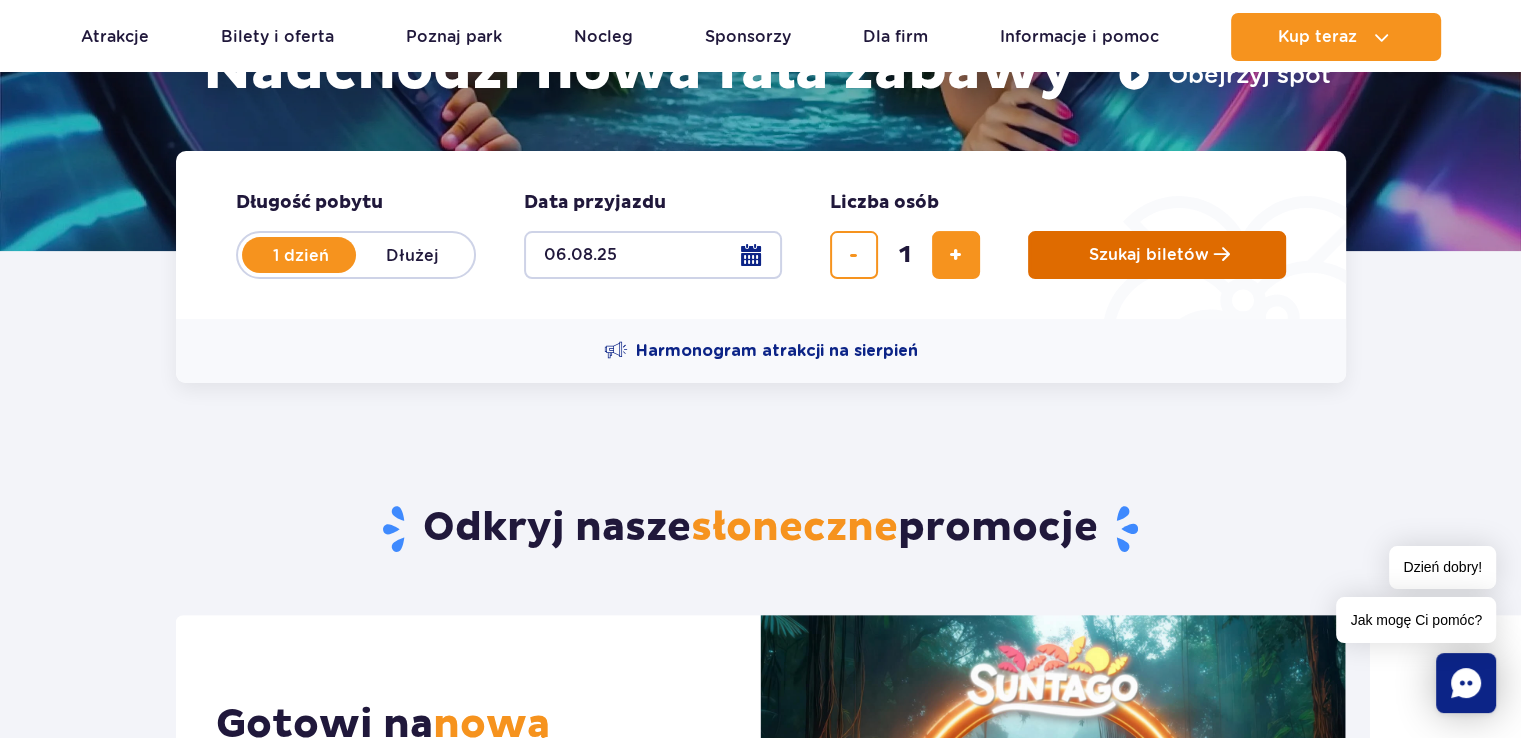 click on "Szukaj biletów" at bounding box center [1149, 255] 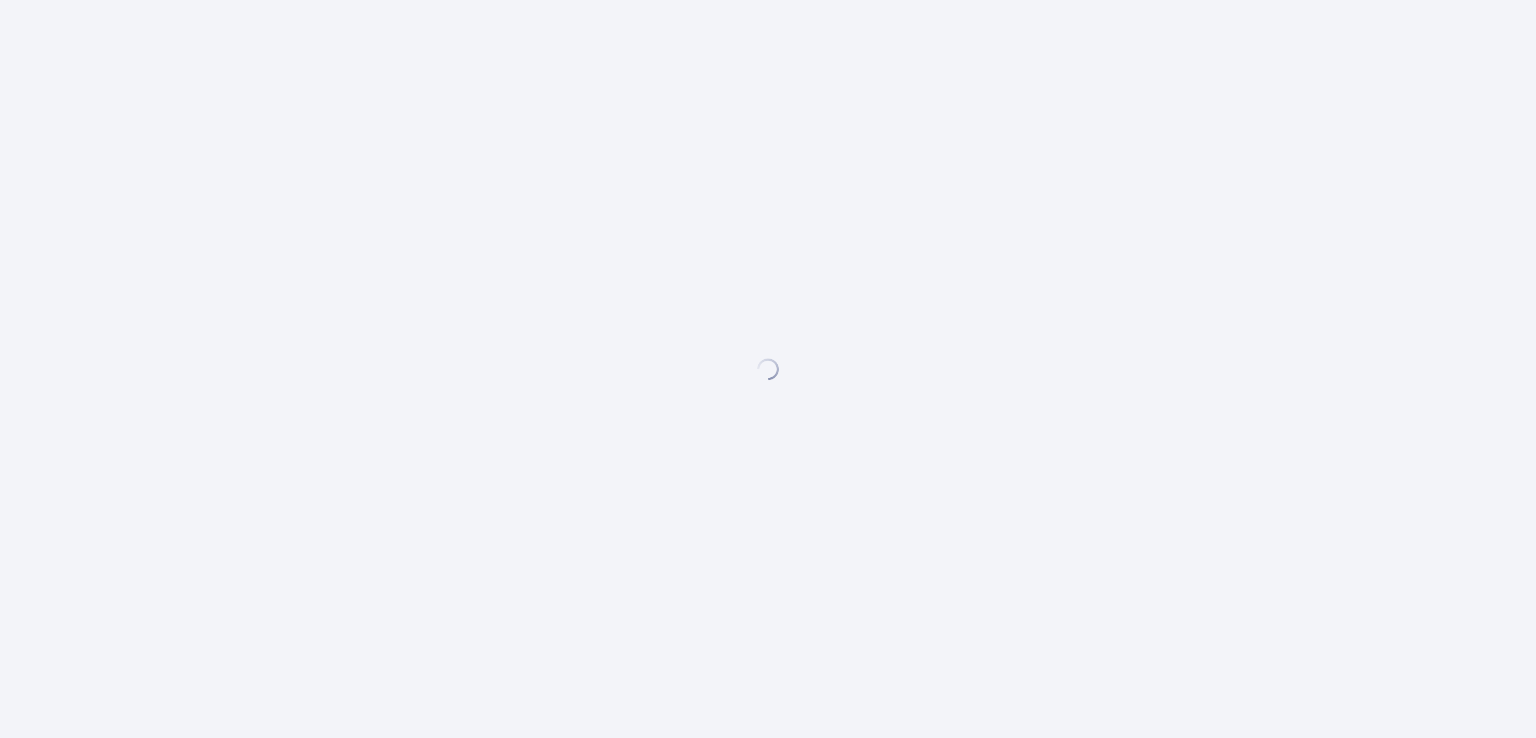 scroll, scrollTop: 0, scrollLeft: 0, axis: both 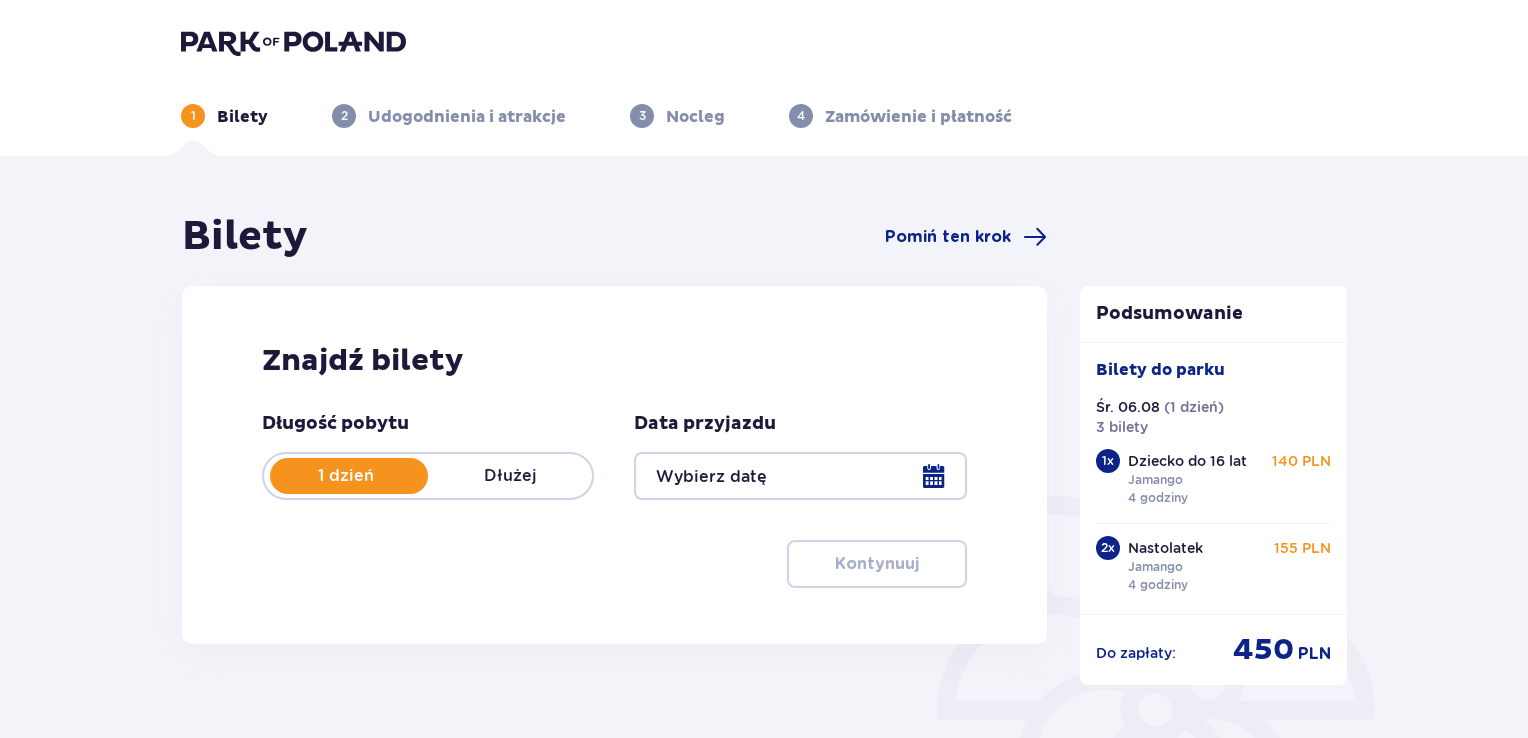 type on "06.08.25" 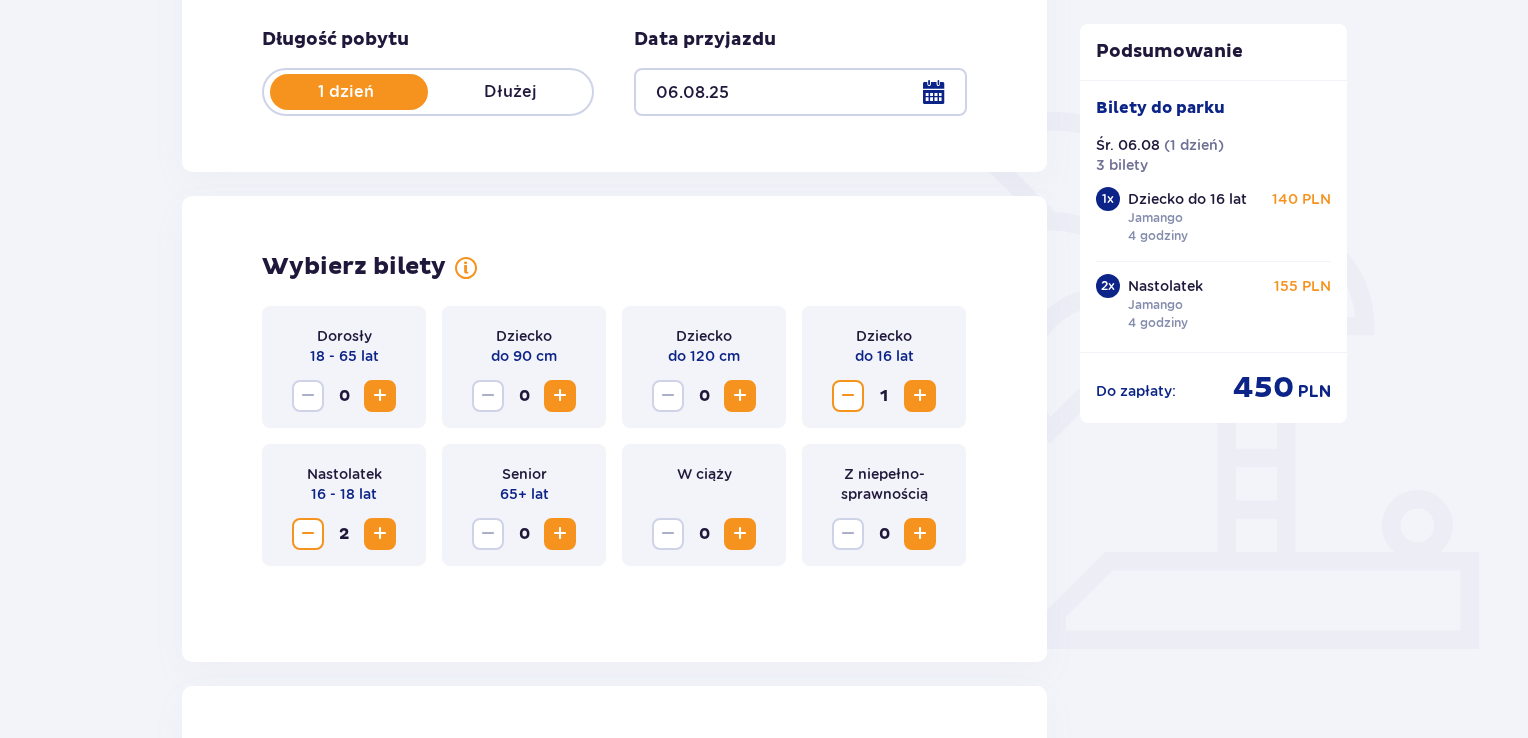 scroll, scrollTop: 387, scrollLeft: 0, axis: vertical 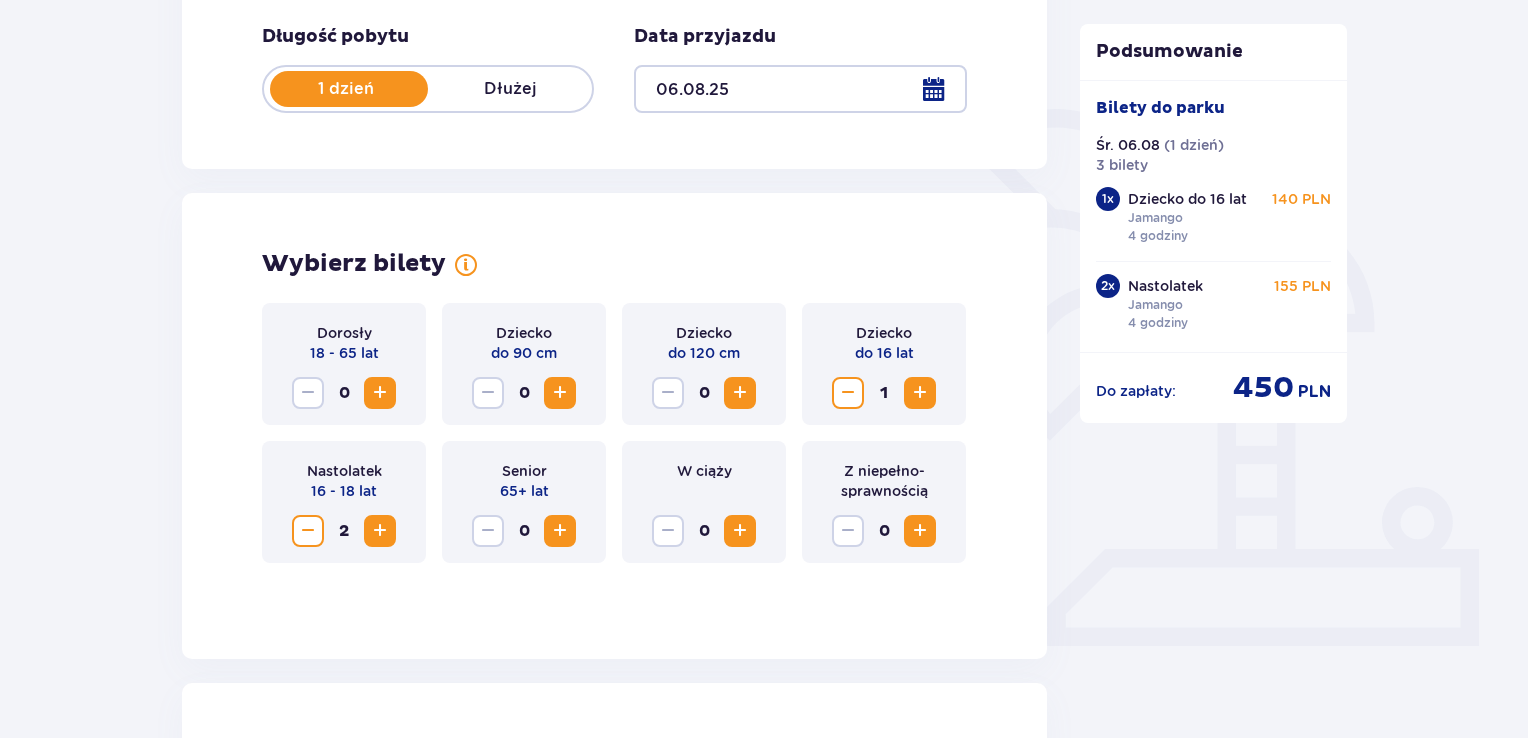 click at bounding box center [740, 393] 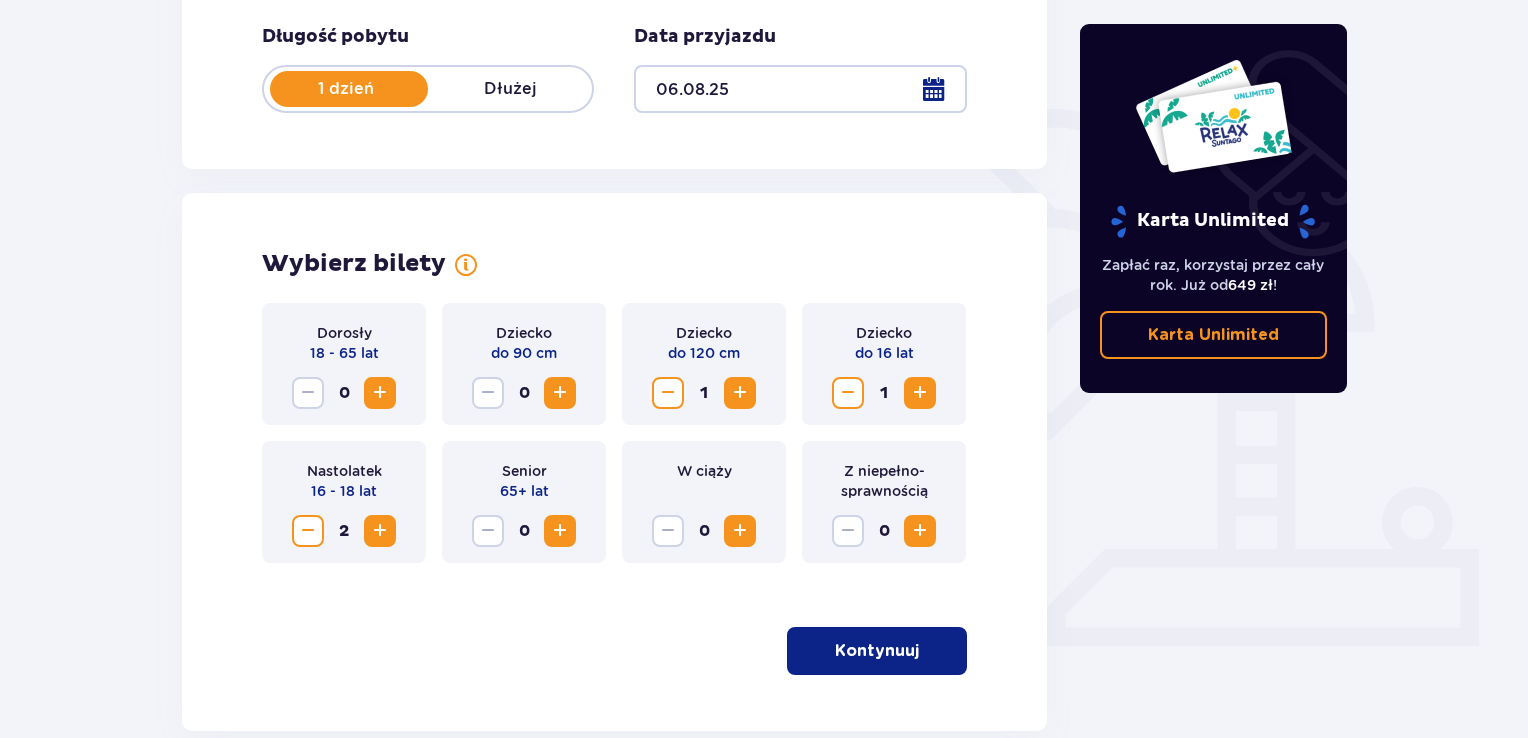 click at bounding box center [668, 393] 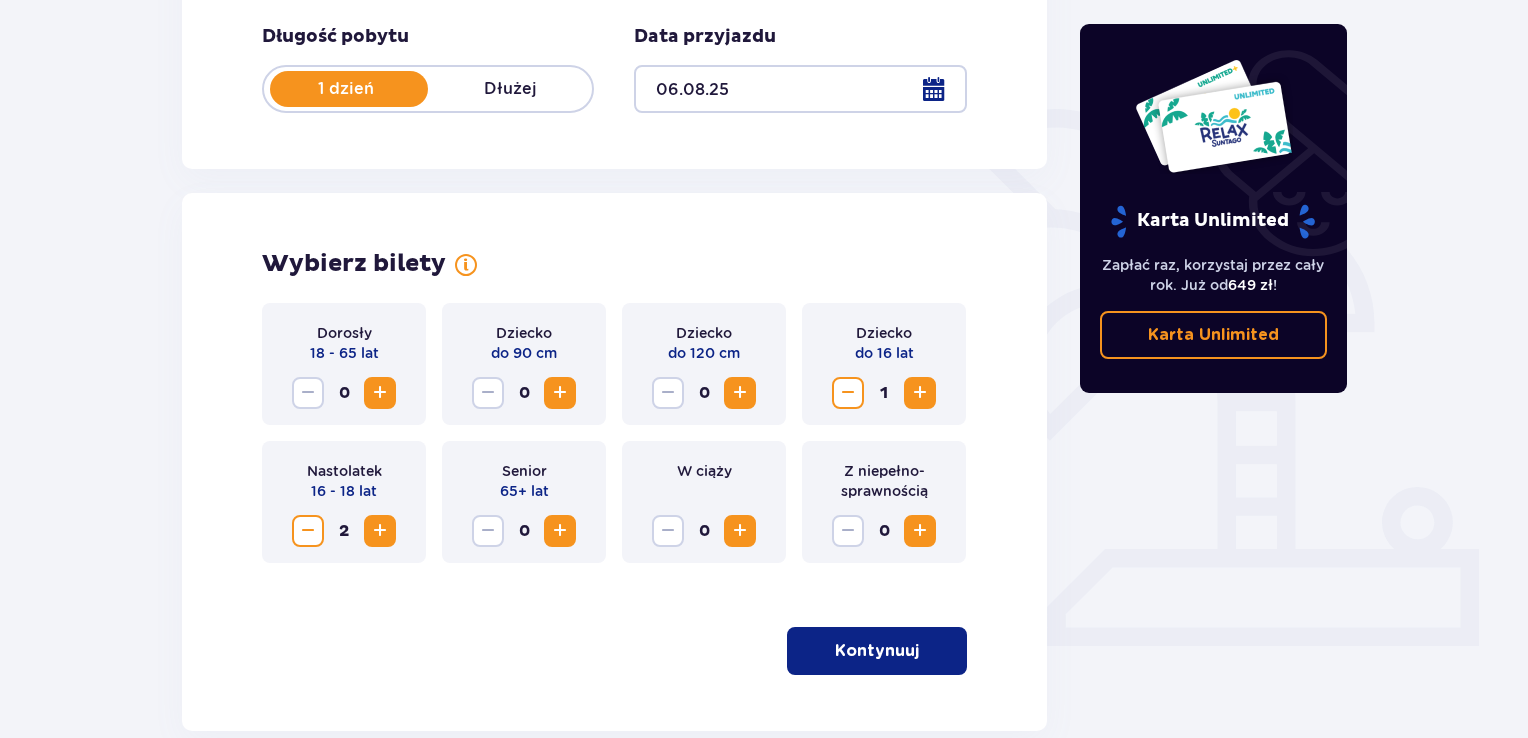 click at bounding box center (920, 393) 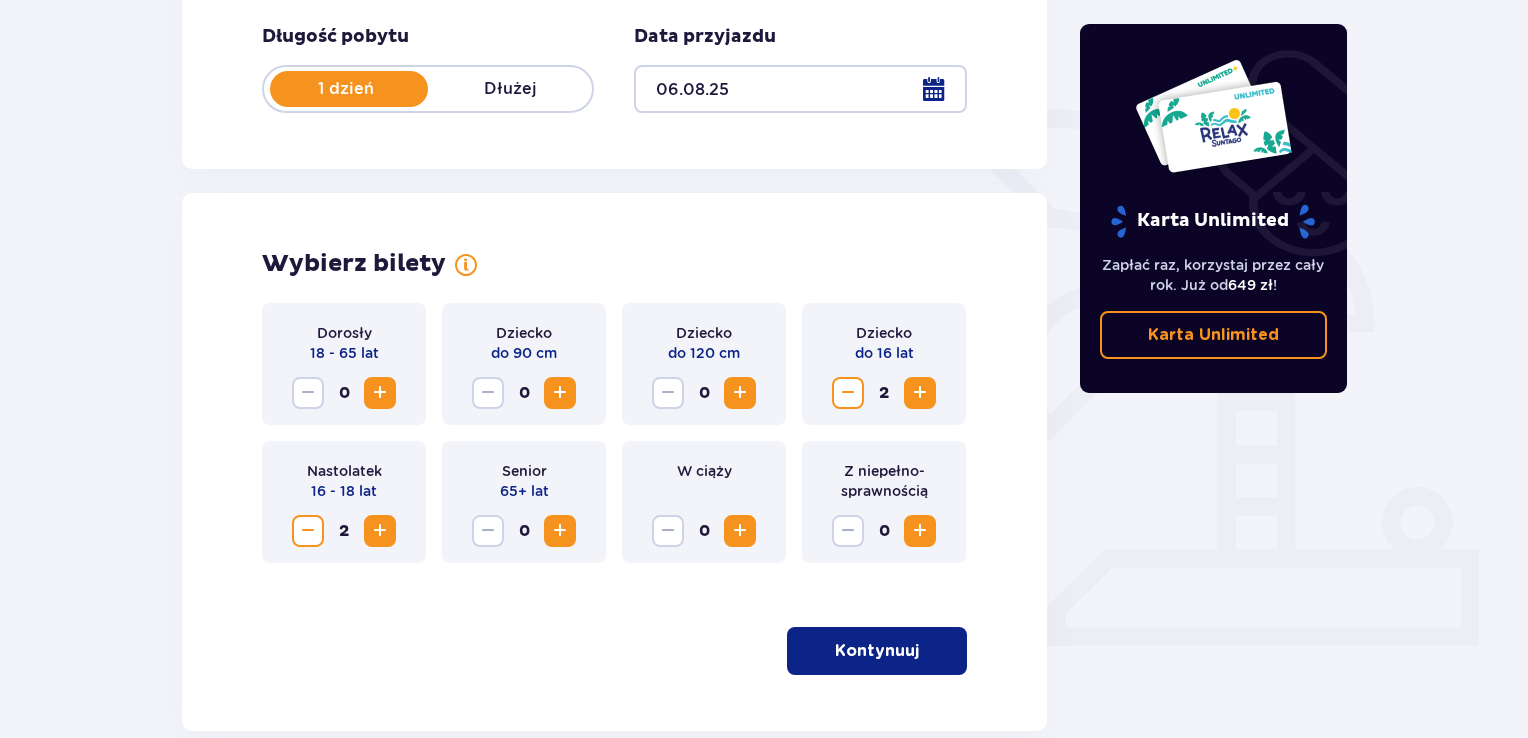 click at bounding box center (848, 393) 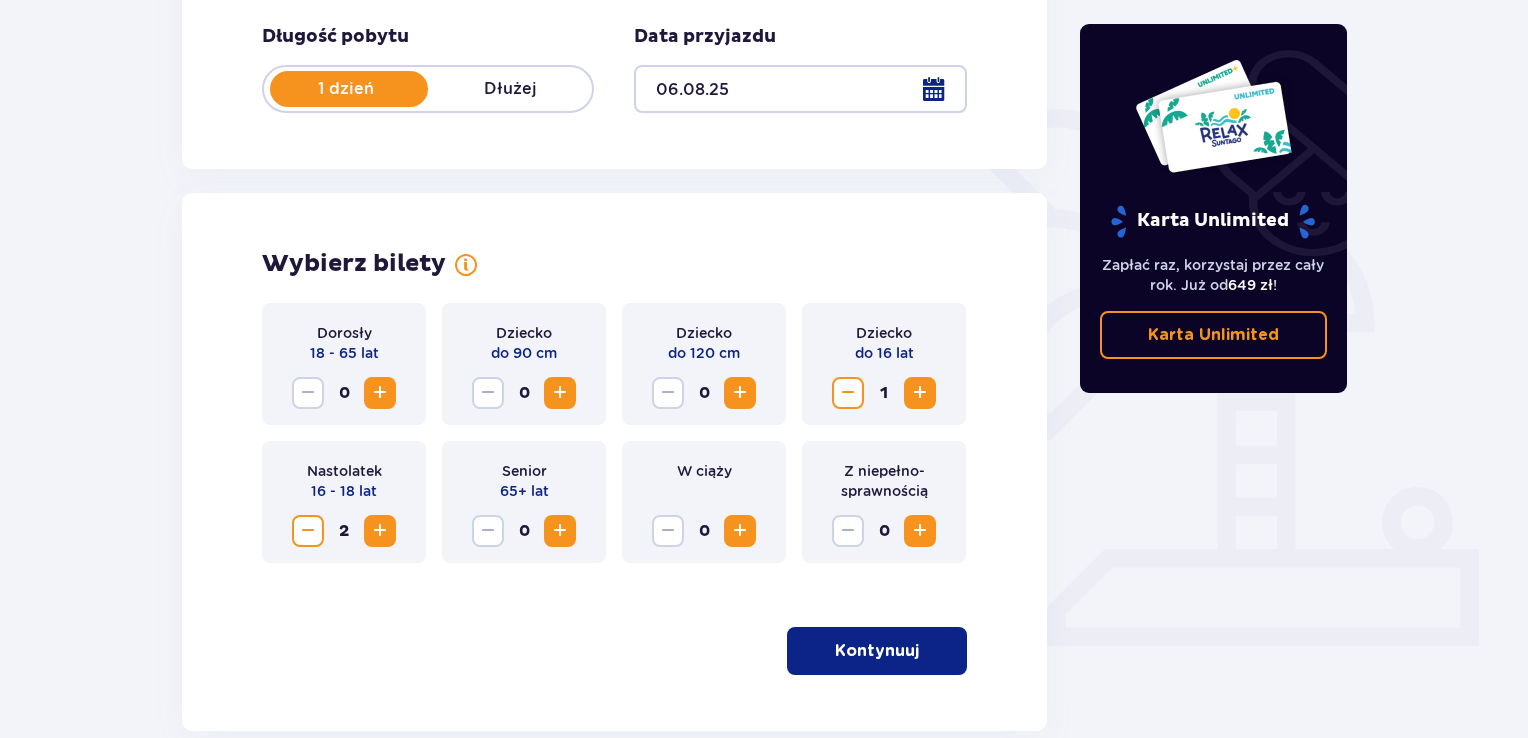click on "Kontynuuj" at bounding box center [877, 651] 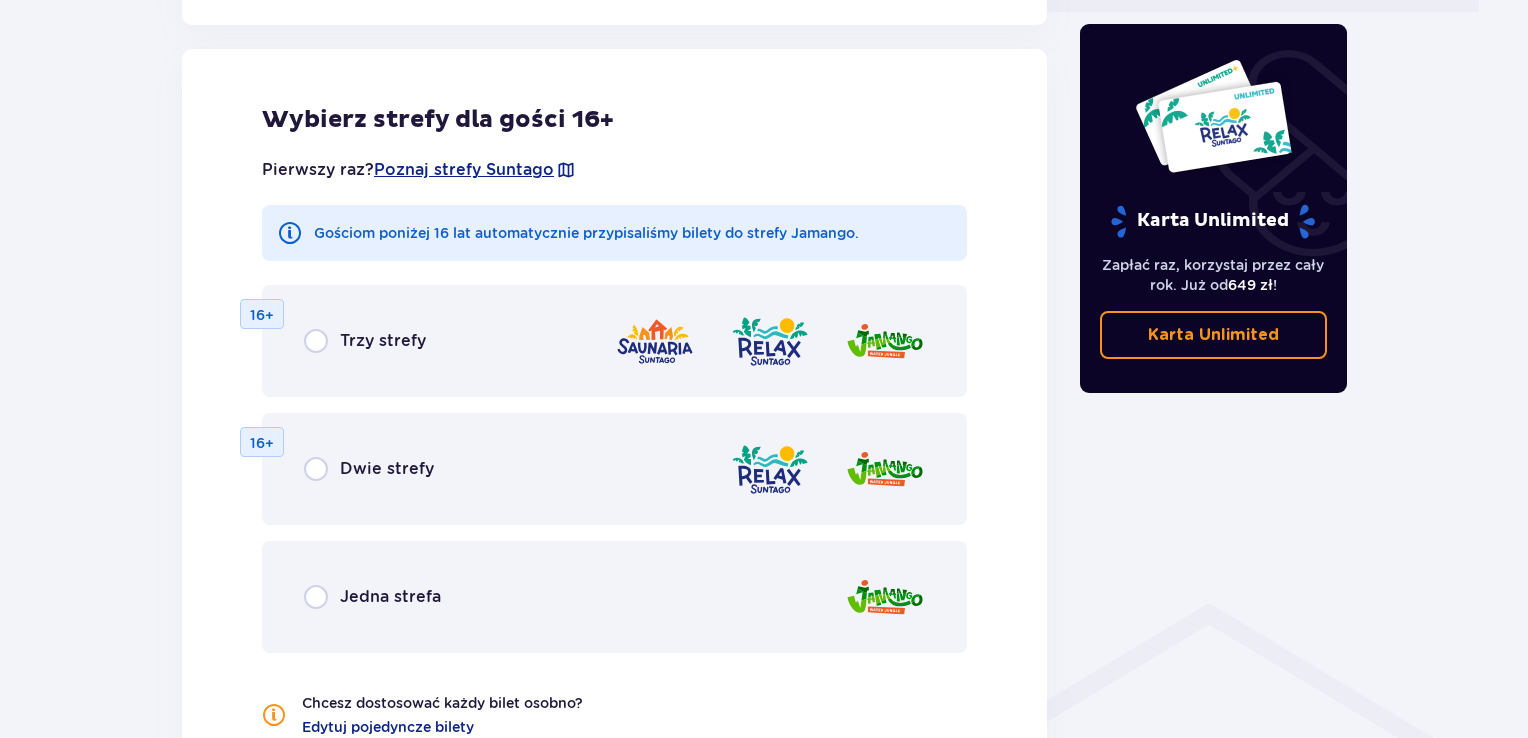 scroll, scrollTop: 1022, scrollLeft: 0, axis: vertical 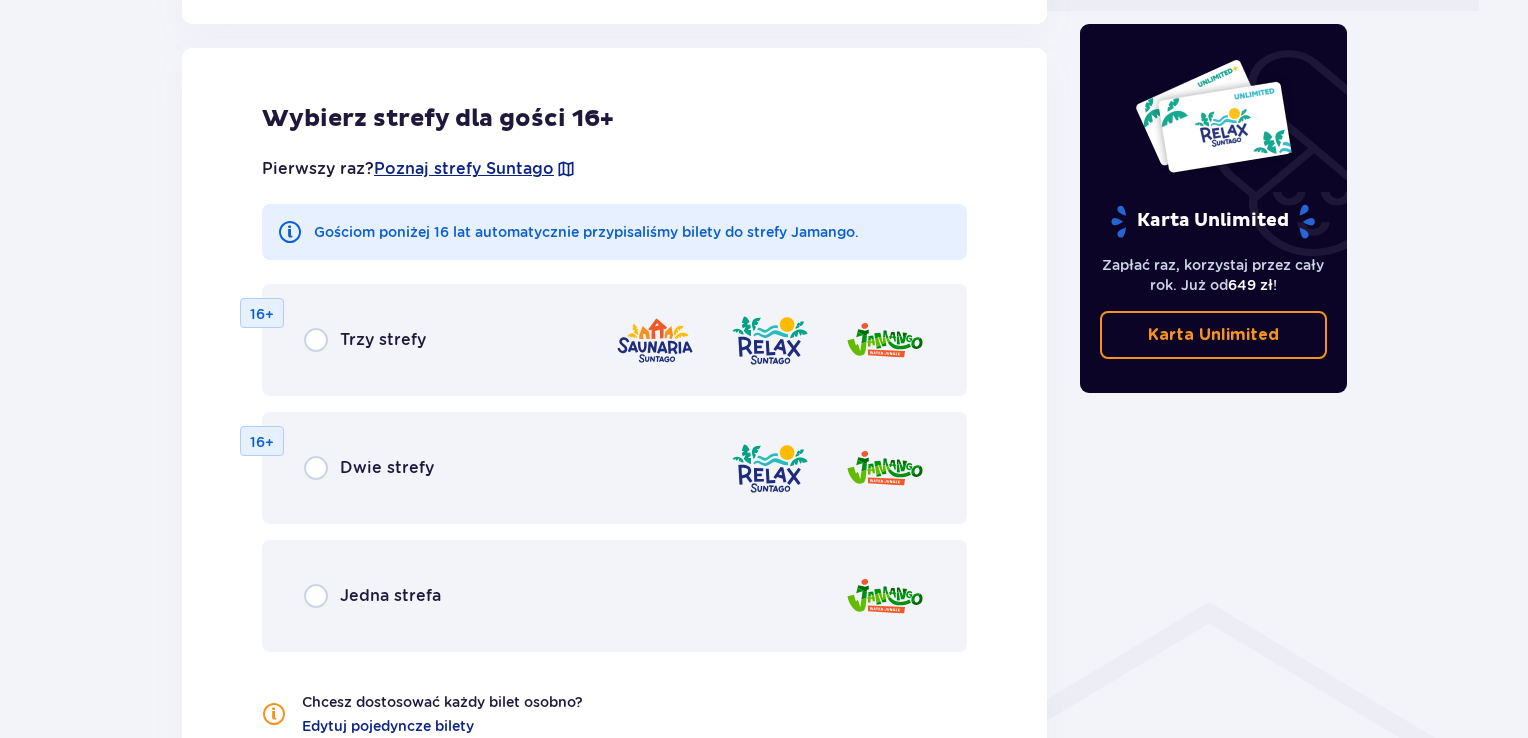 click on "Jedna strefa" at bounding box center [614, 596] 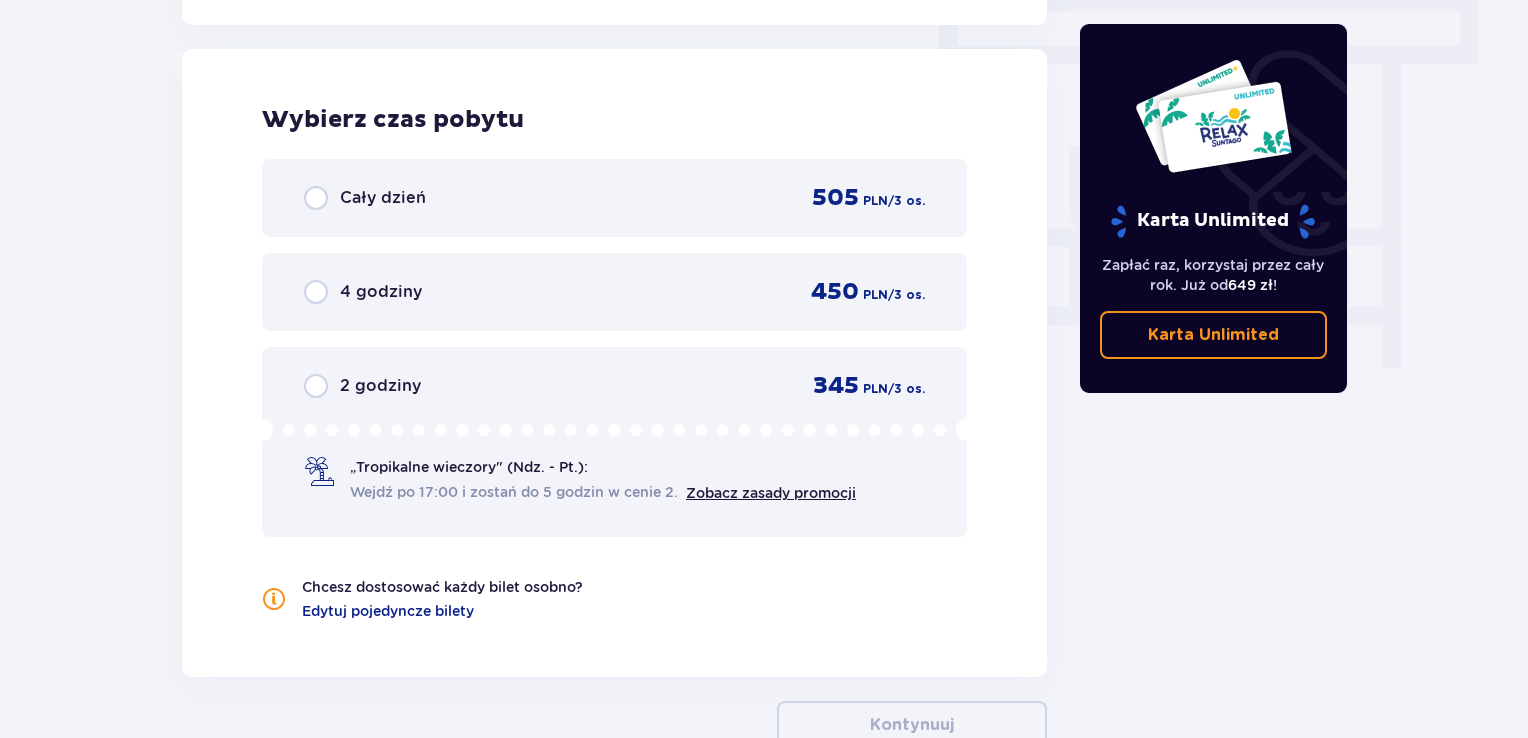 scroll, scrollTop: 1790, scrollLeft: 0, axis: vertical 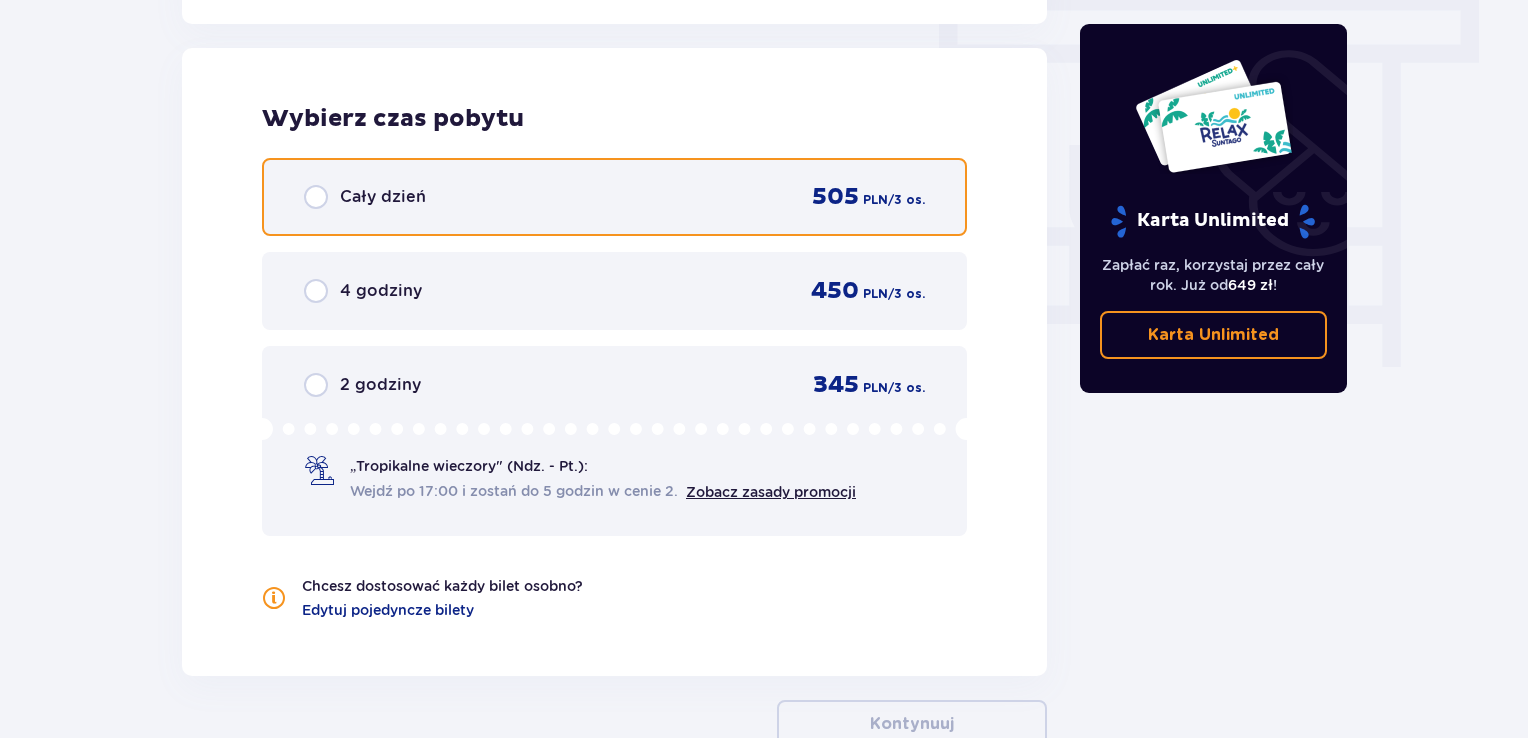 click at bounding box center [316, 197] 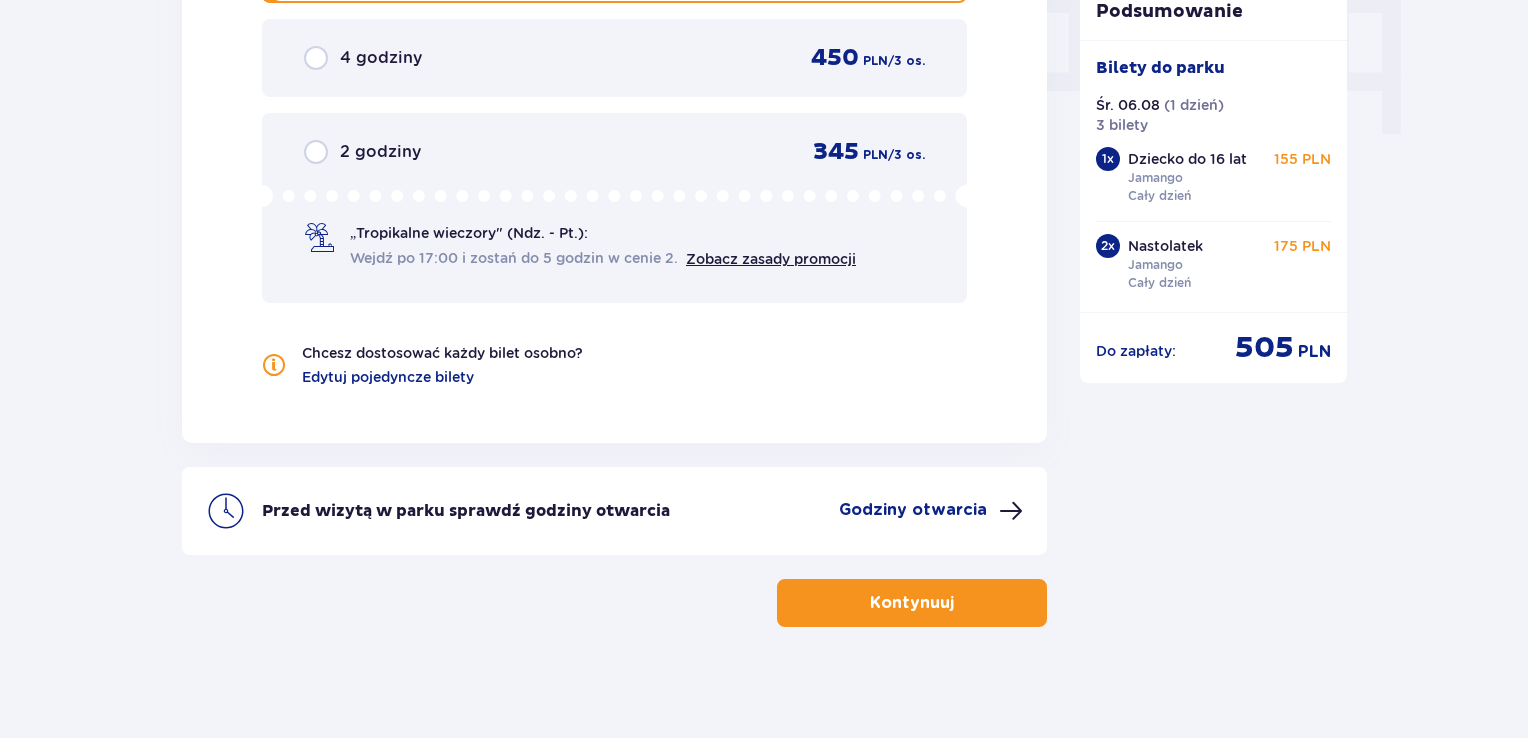 scroll, scrollTop: 2030, scrollLeft: 0, axis: vertical 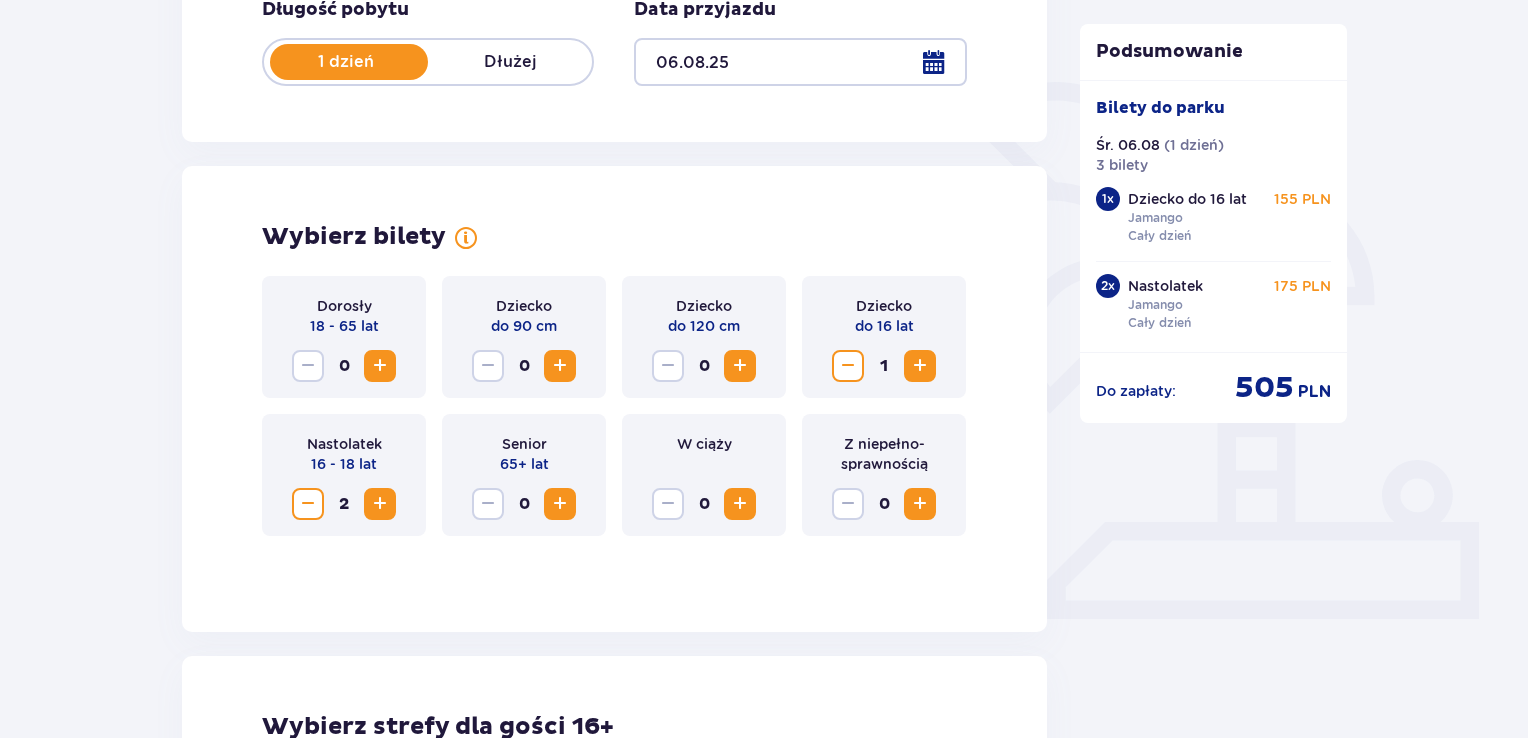 click at bounding box center (560, 366) 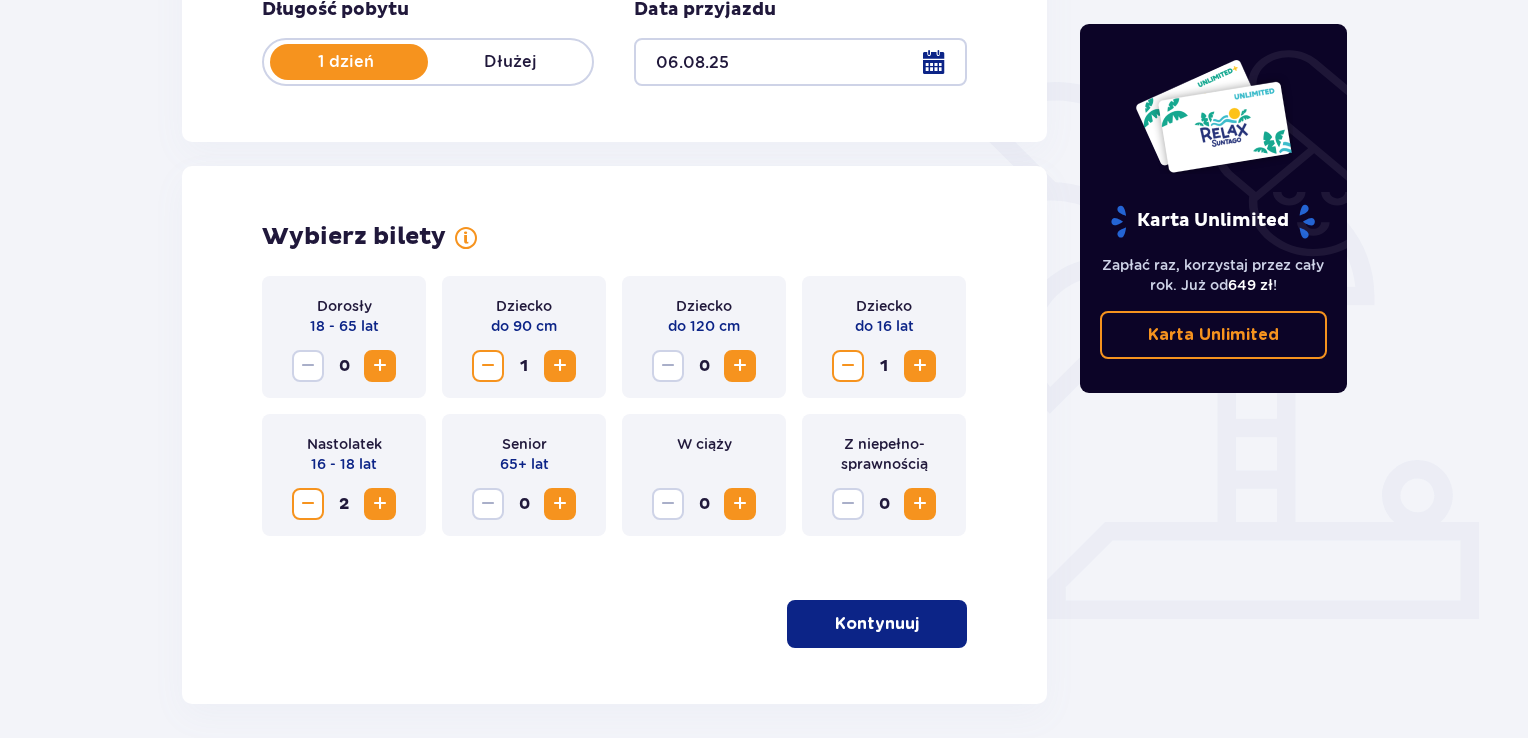 click at bounding box center (920, 366) 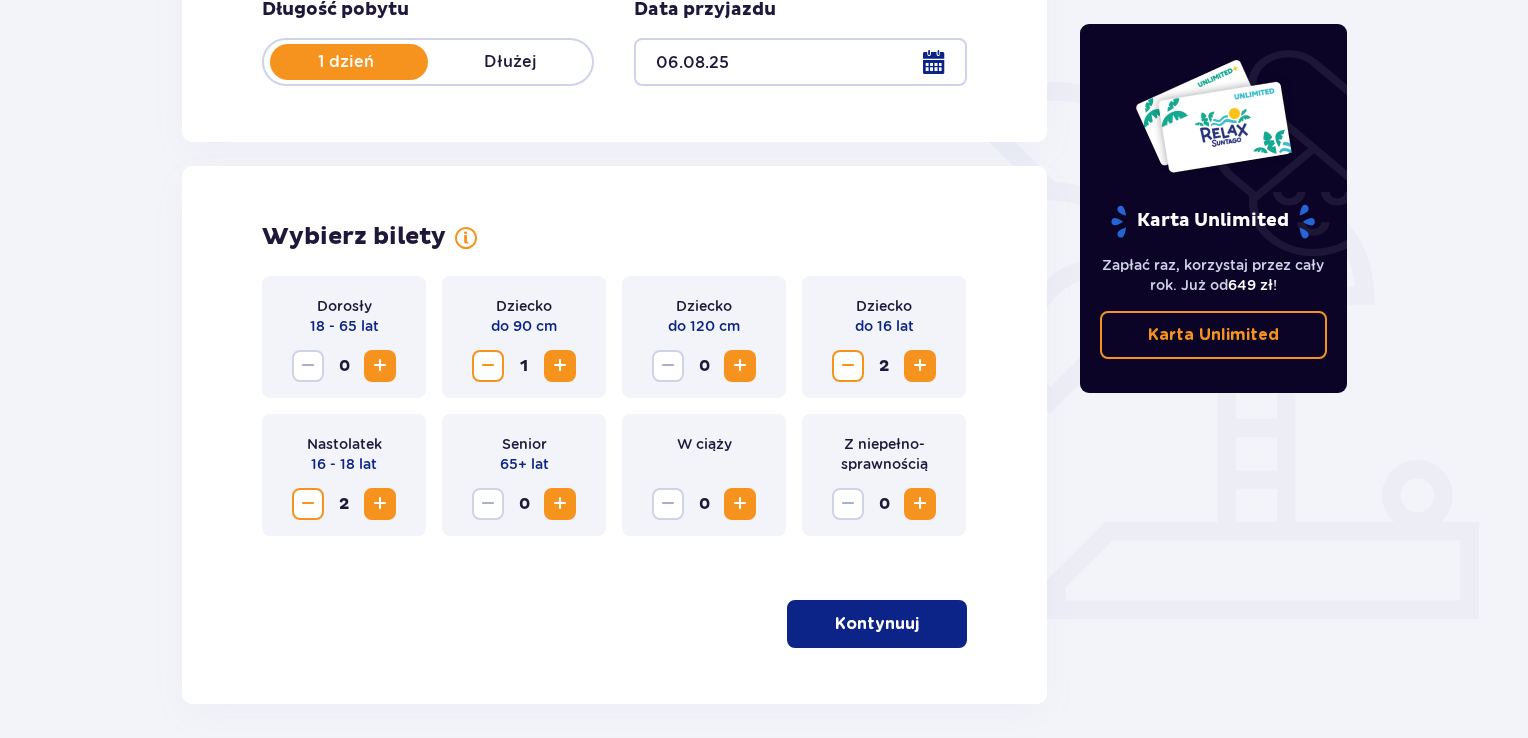 click at bounding box center [920, 366] 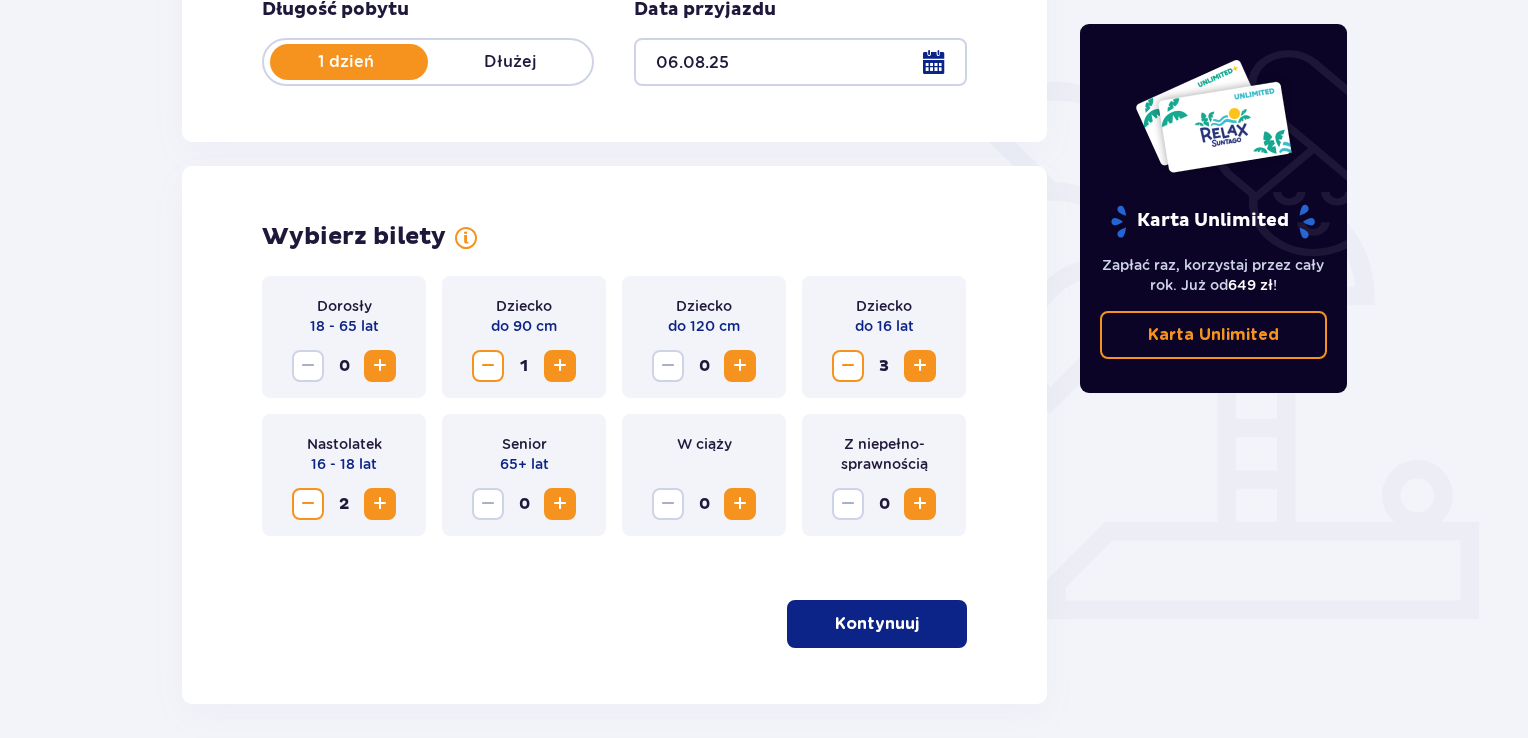 click at bounding box center (920, 366) 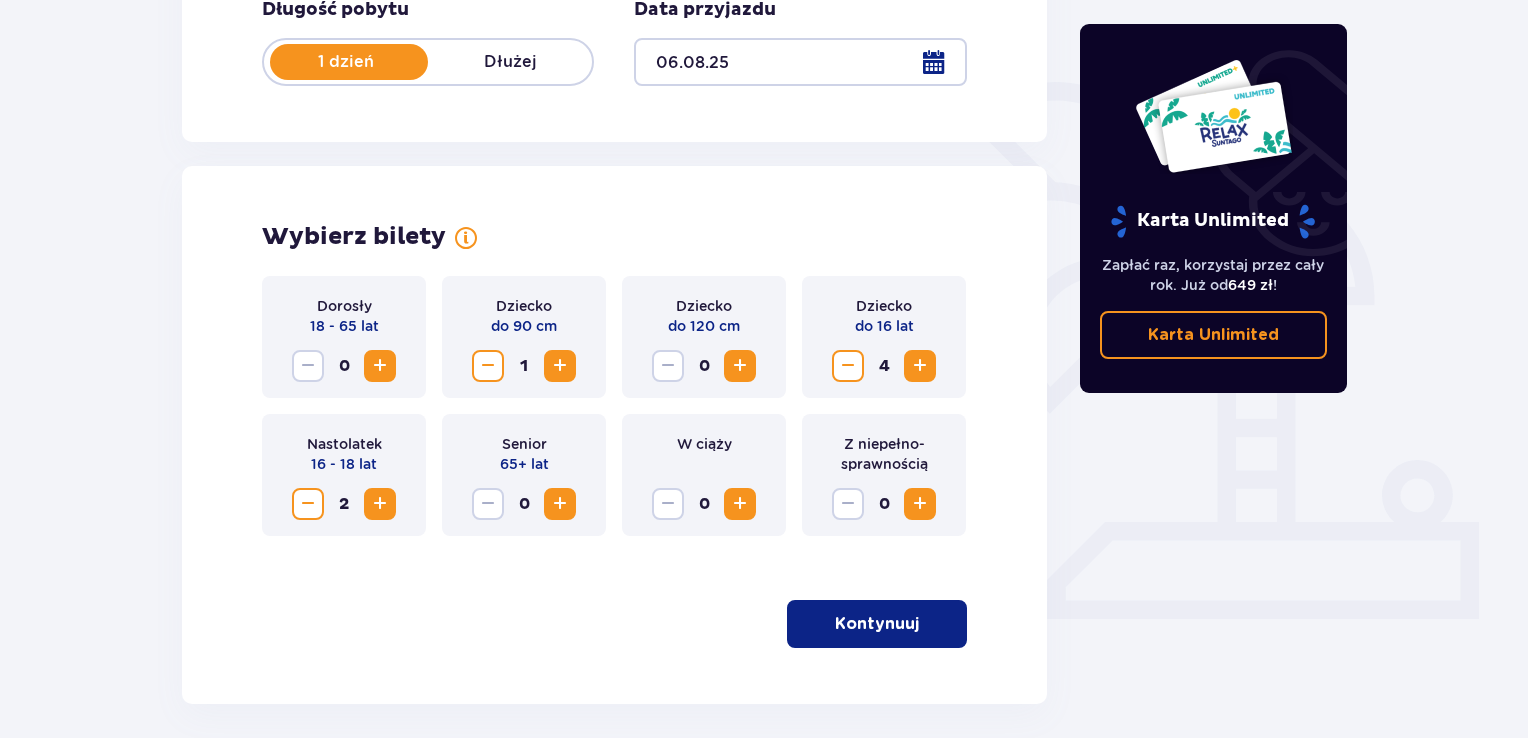 click at bounding box center [920, 366] 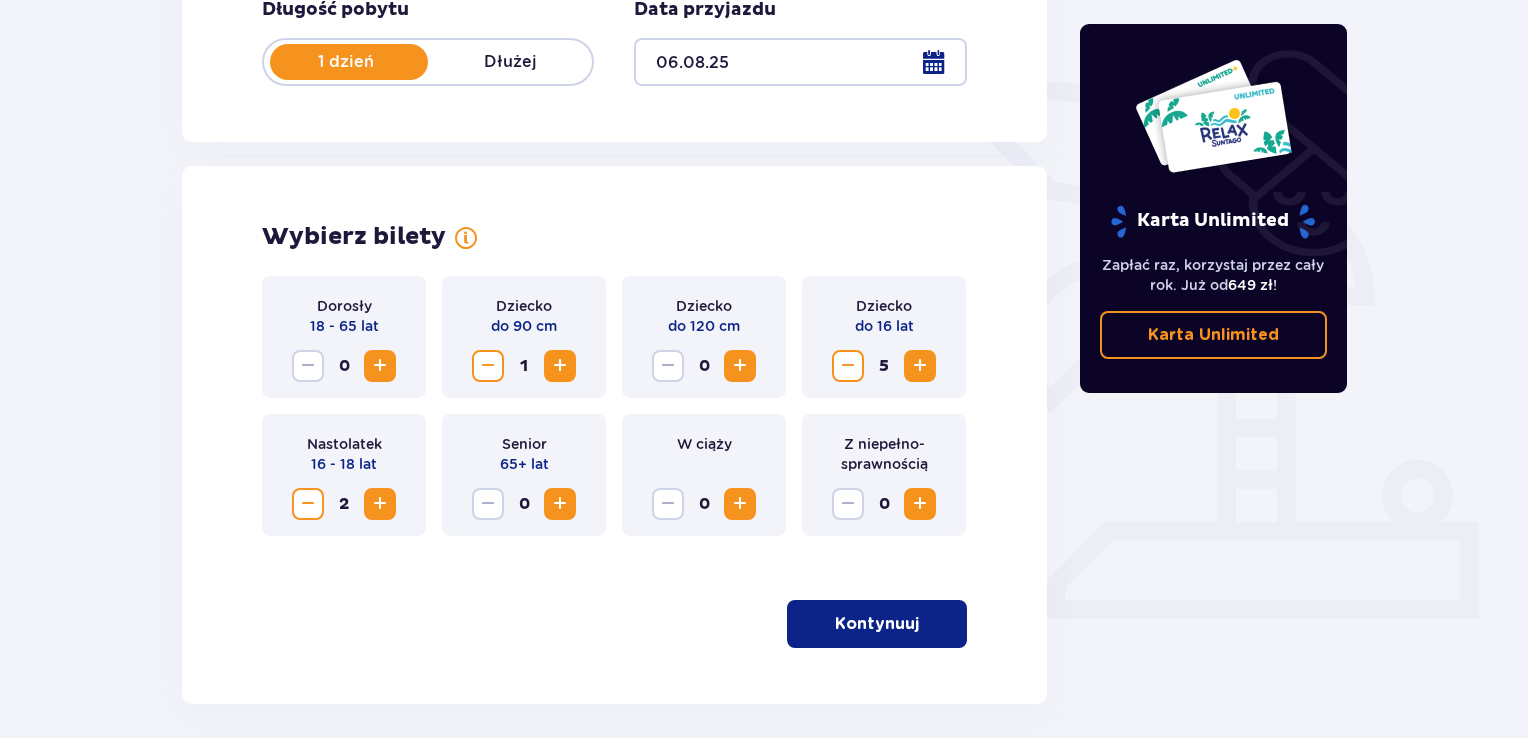 click at bounding box center (380, 366) 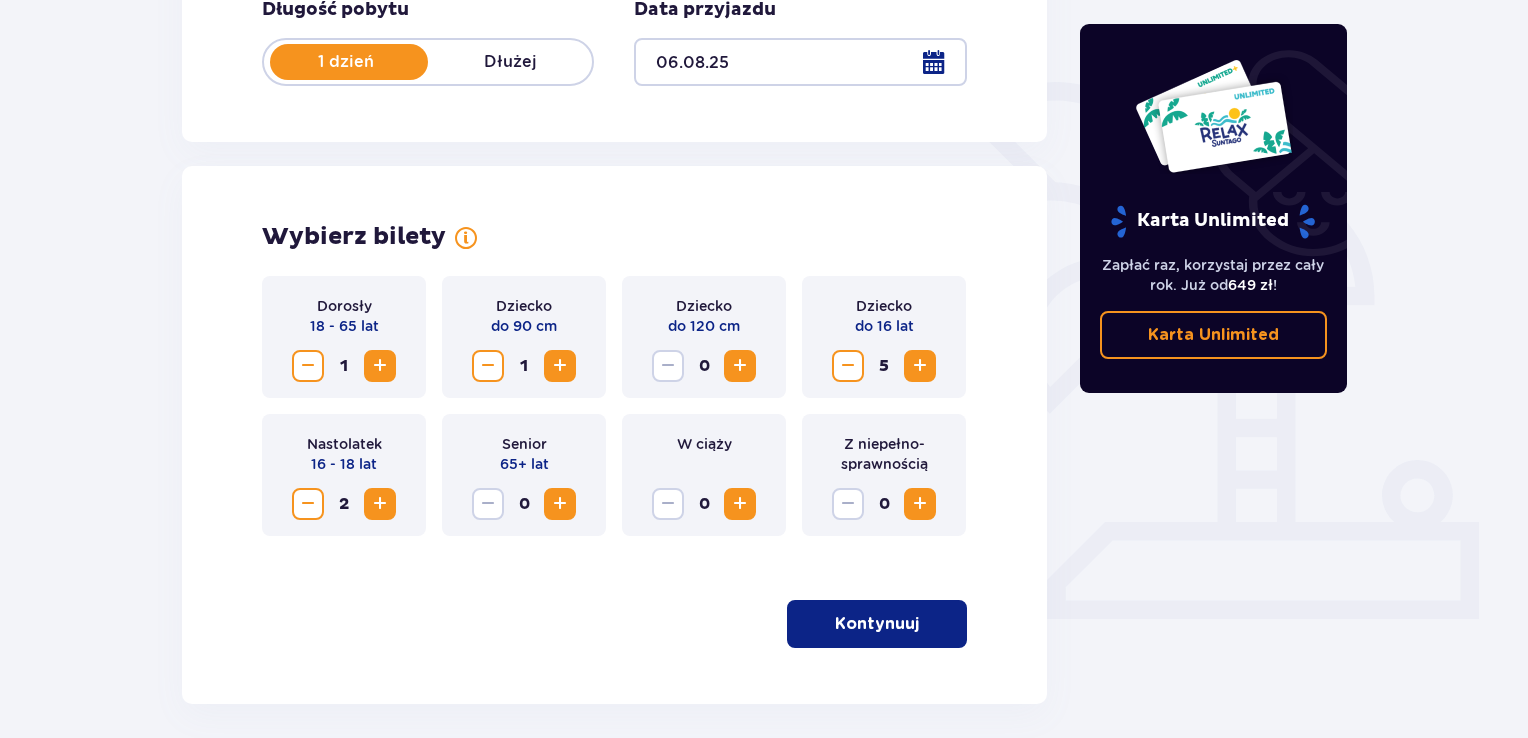 click on "Kontynuuj" at bounding box center (877, 624) 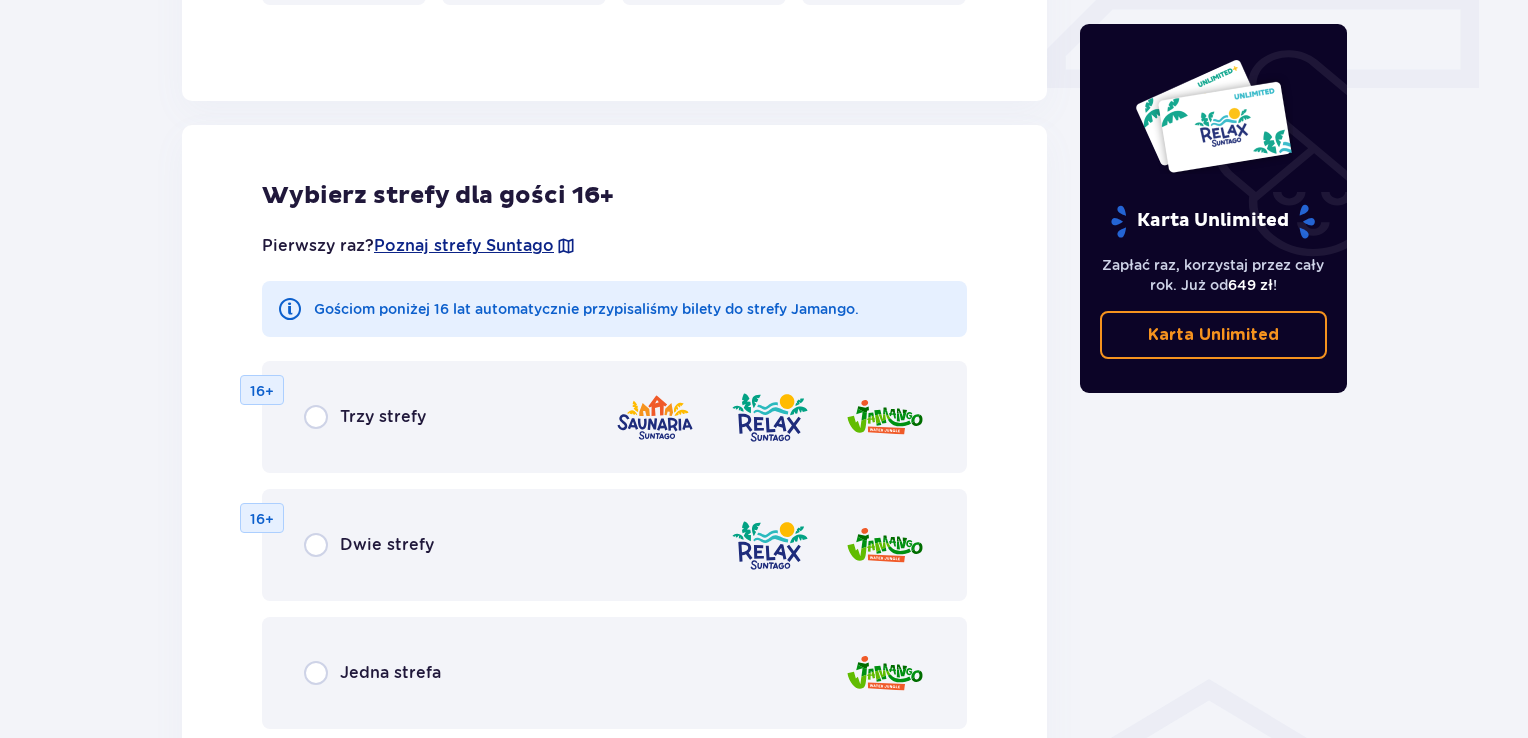 scroll, scrollTop: 1022, scrollLeft: 0, axis: vertical 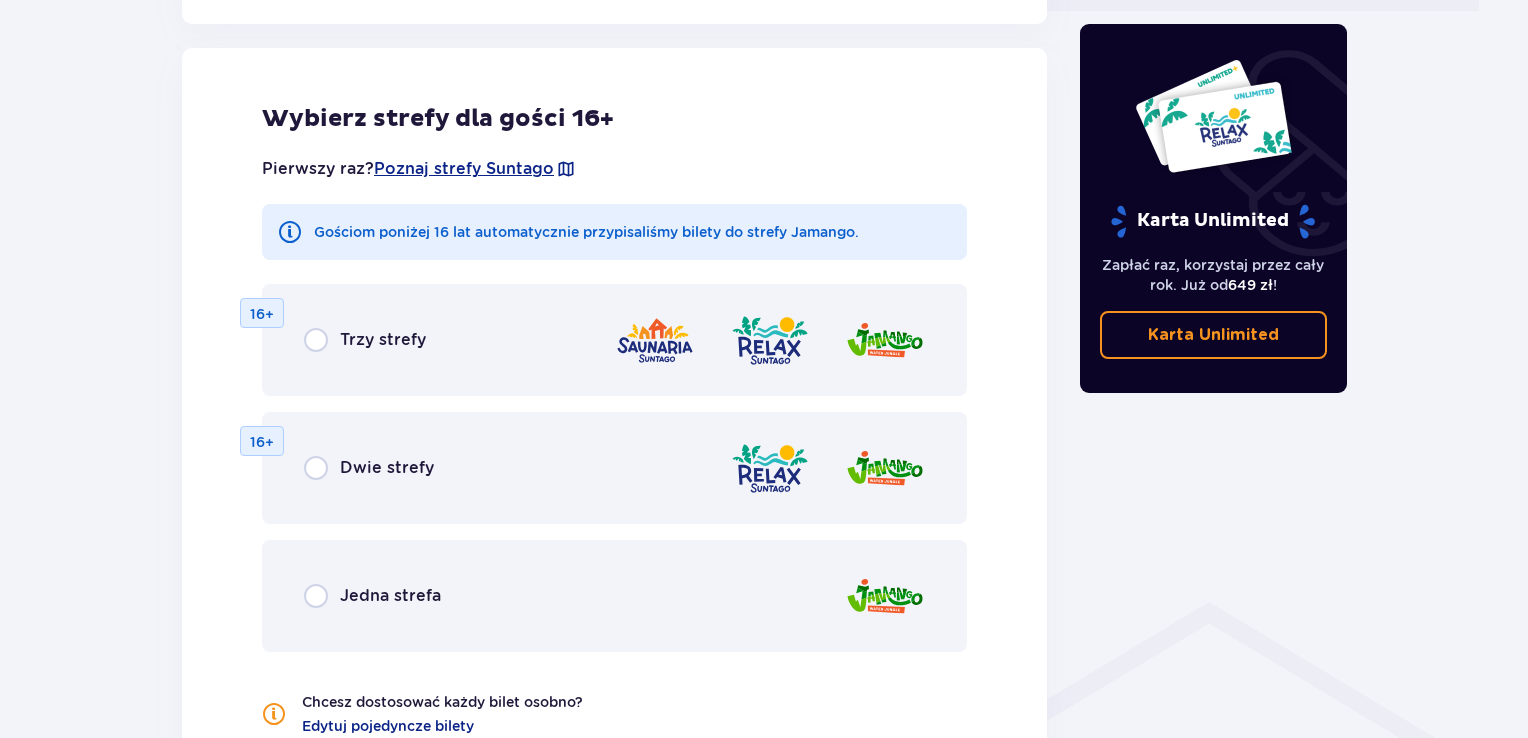 drag, startPoint x: 1525, startPoint y: 457, endPoint x: 1524, endPoint y: 534, distance: 77.00649 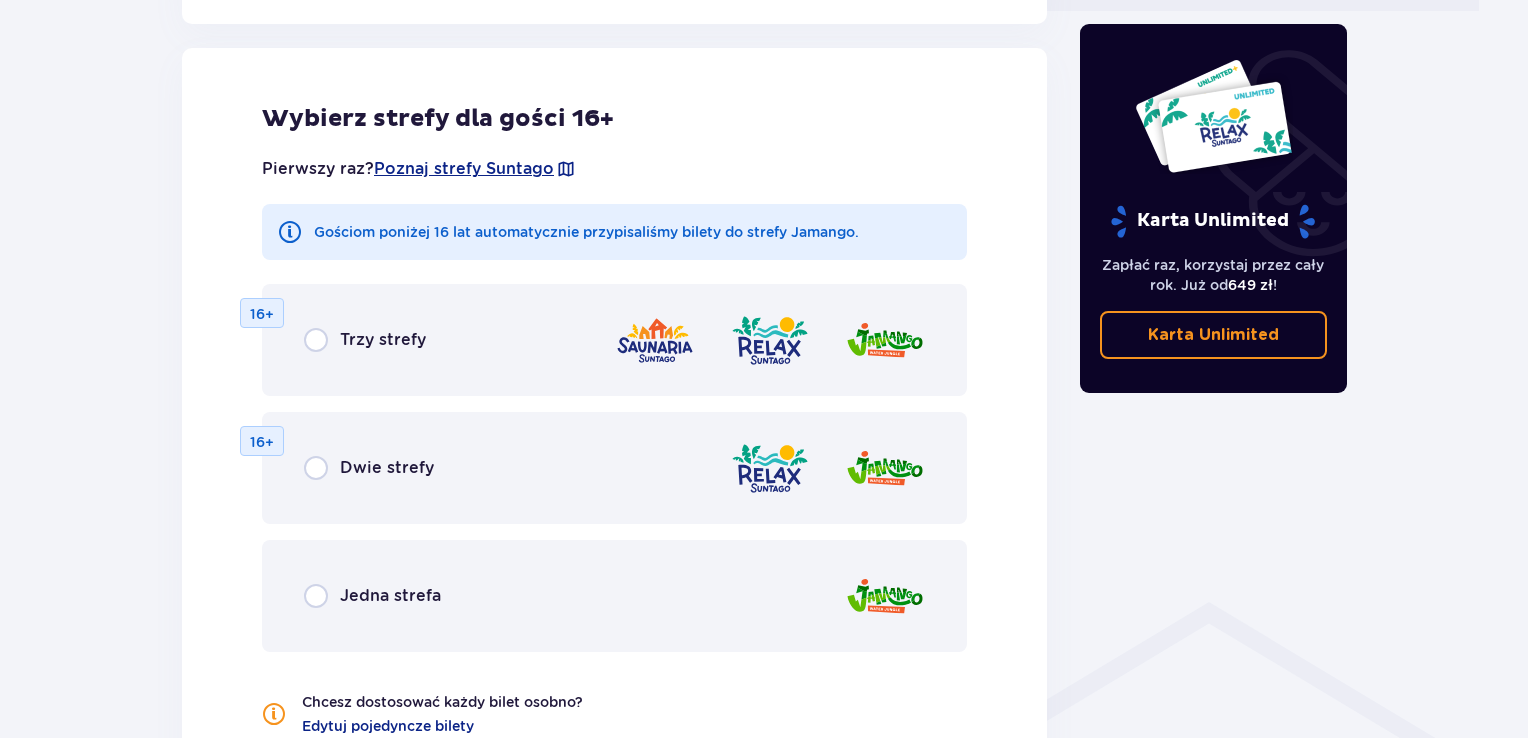 click on "Jedna strefa" at bounding box center [390, 596] 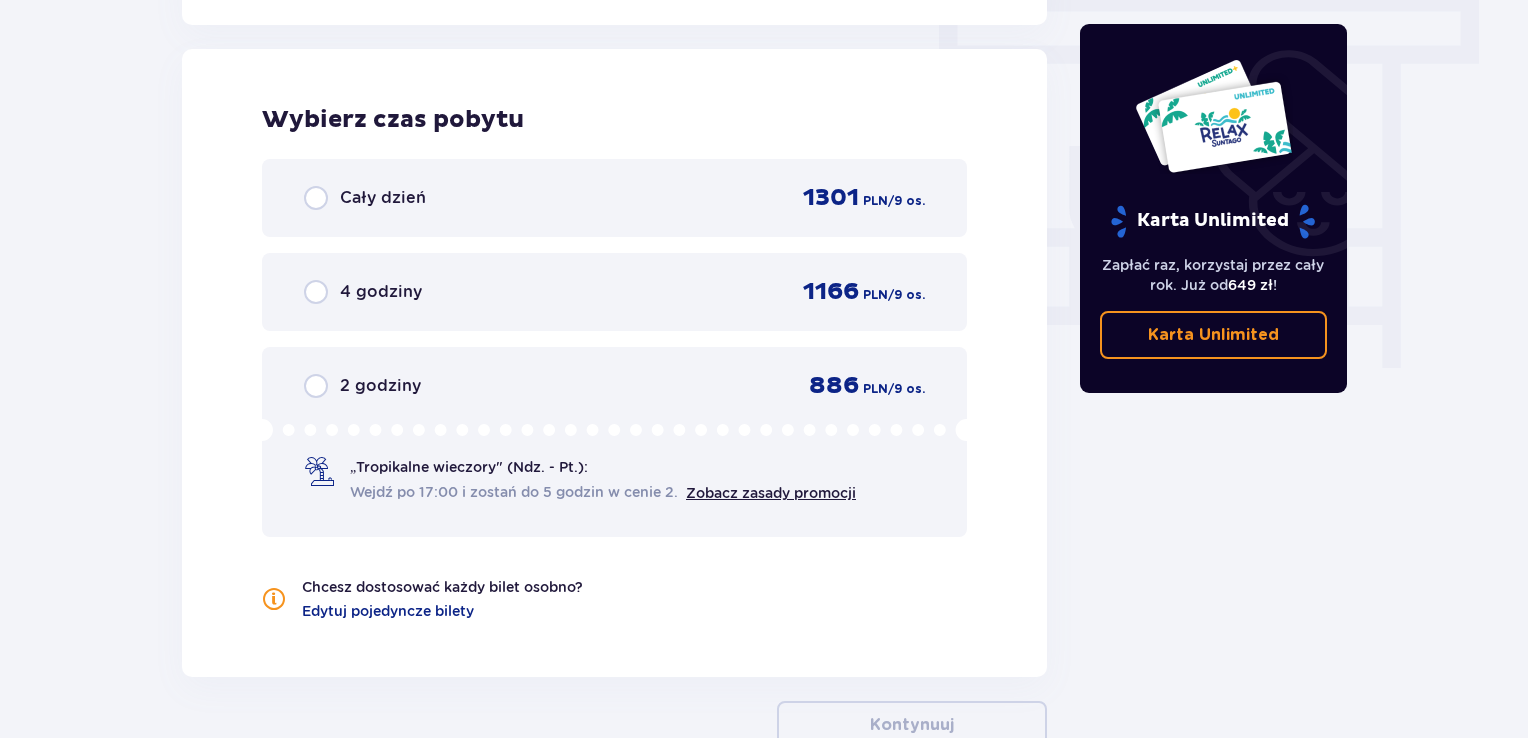 scroll, scrollTop: 1790, scrollLeft: 0, axis: vertical 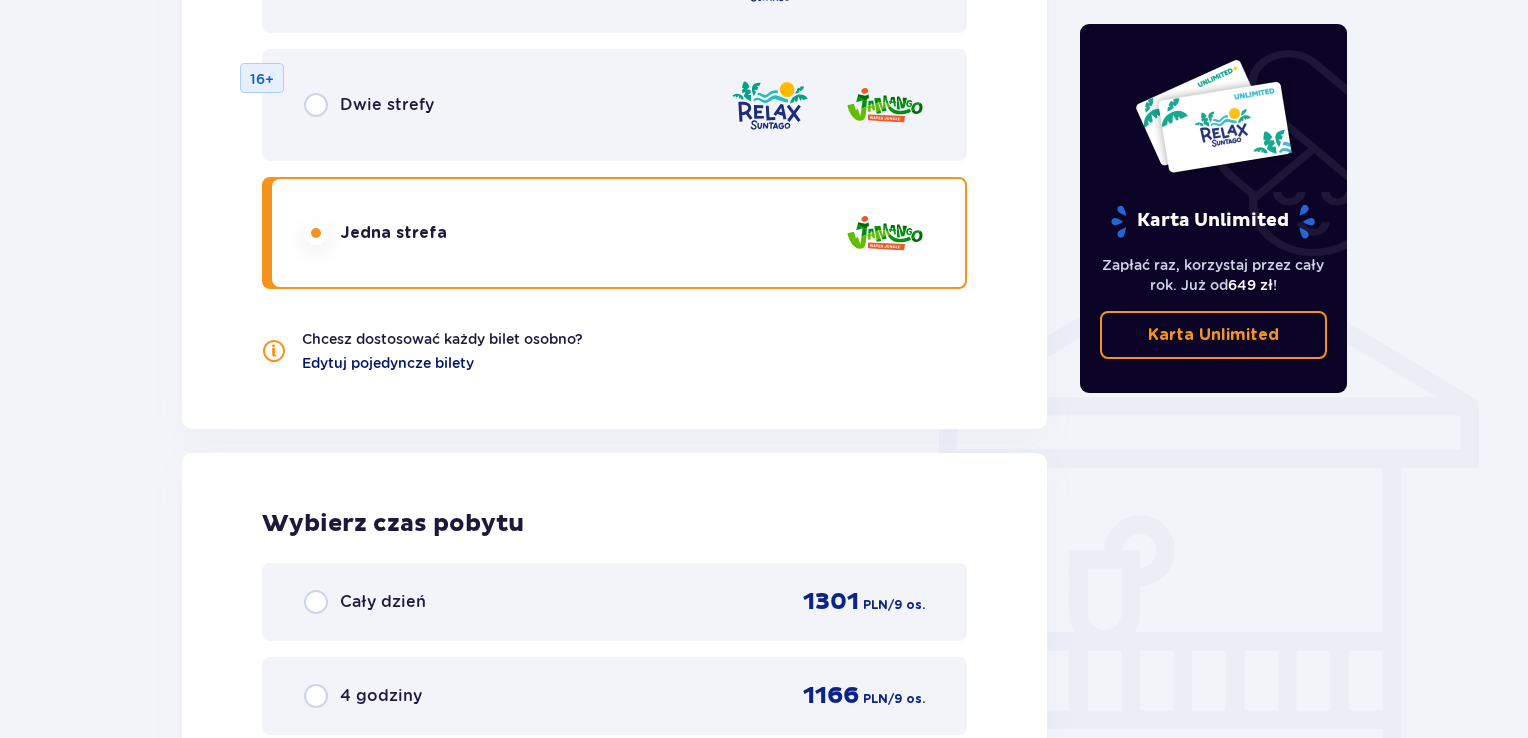 click on "Edytuj pojedyncze bilety" at bounding box center [388, 363] 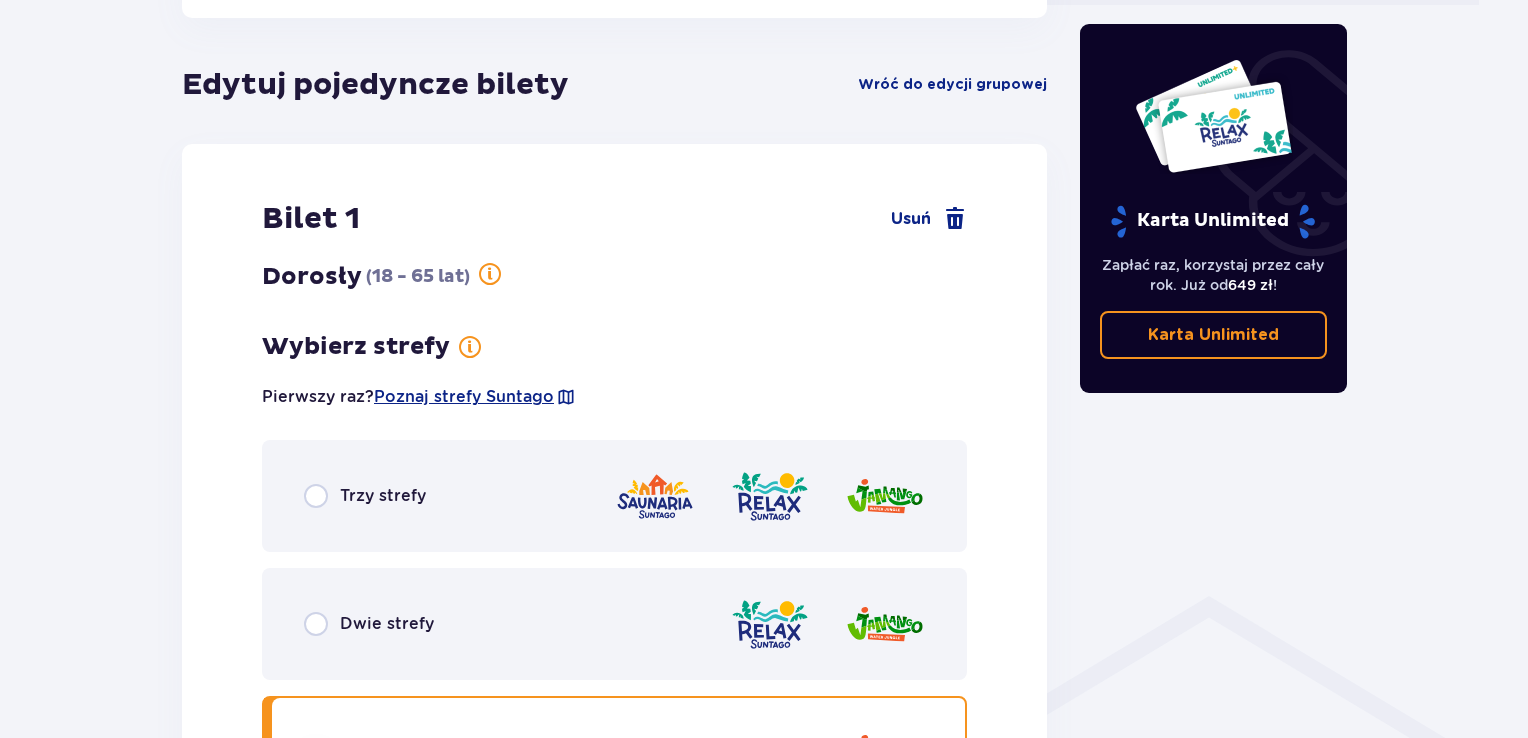 scroll, scrollTop: 1022, scrollLeft: 0, axis: vertical 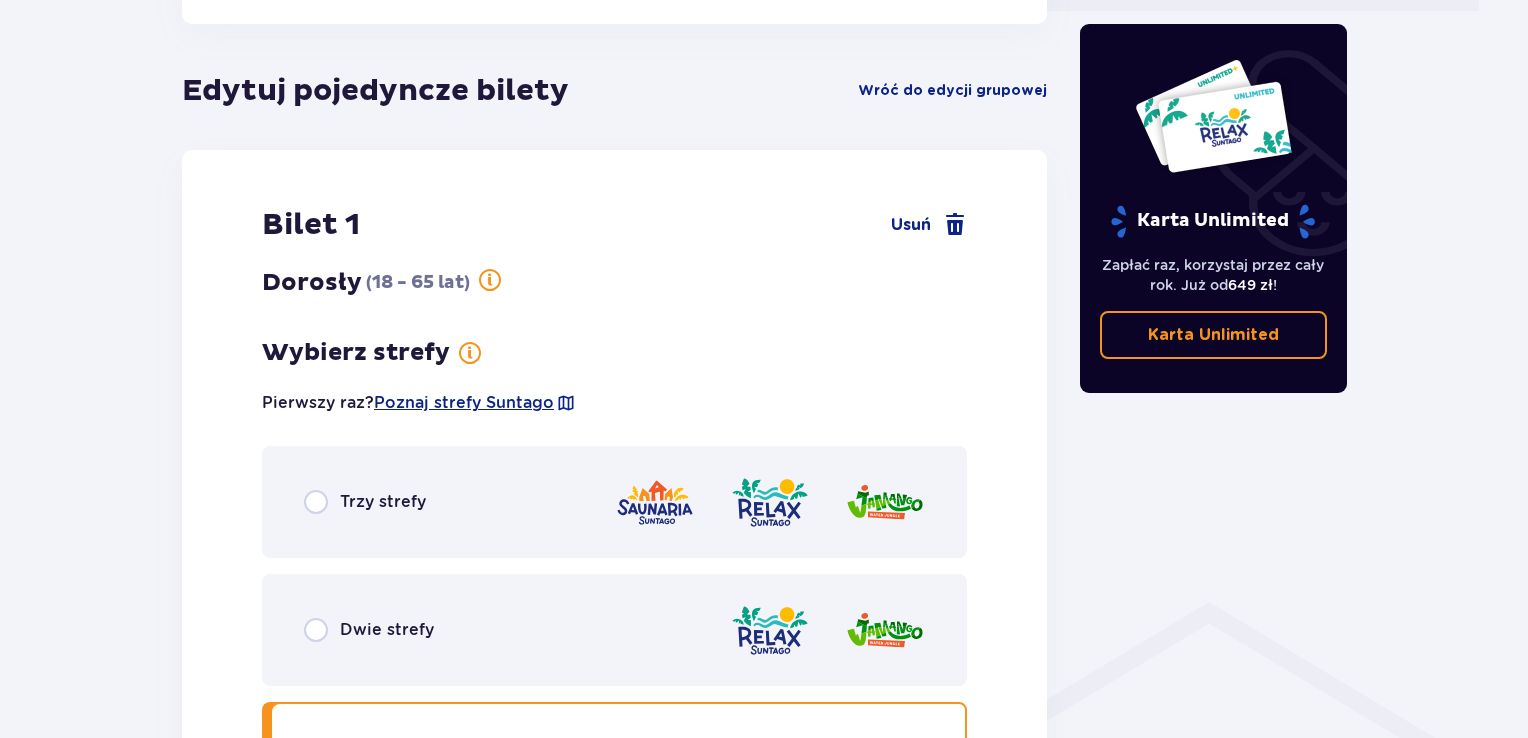 drag, startPoint x: 1527, startPoint y: 78, endPoint x: 1528, endPoint y: 109, distance: 31.016125 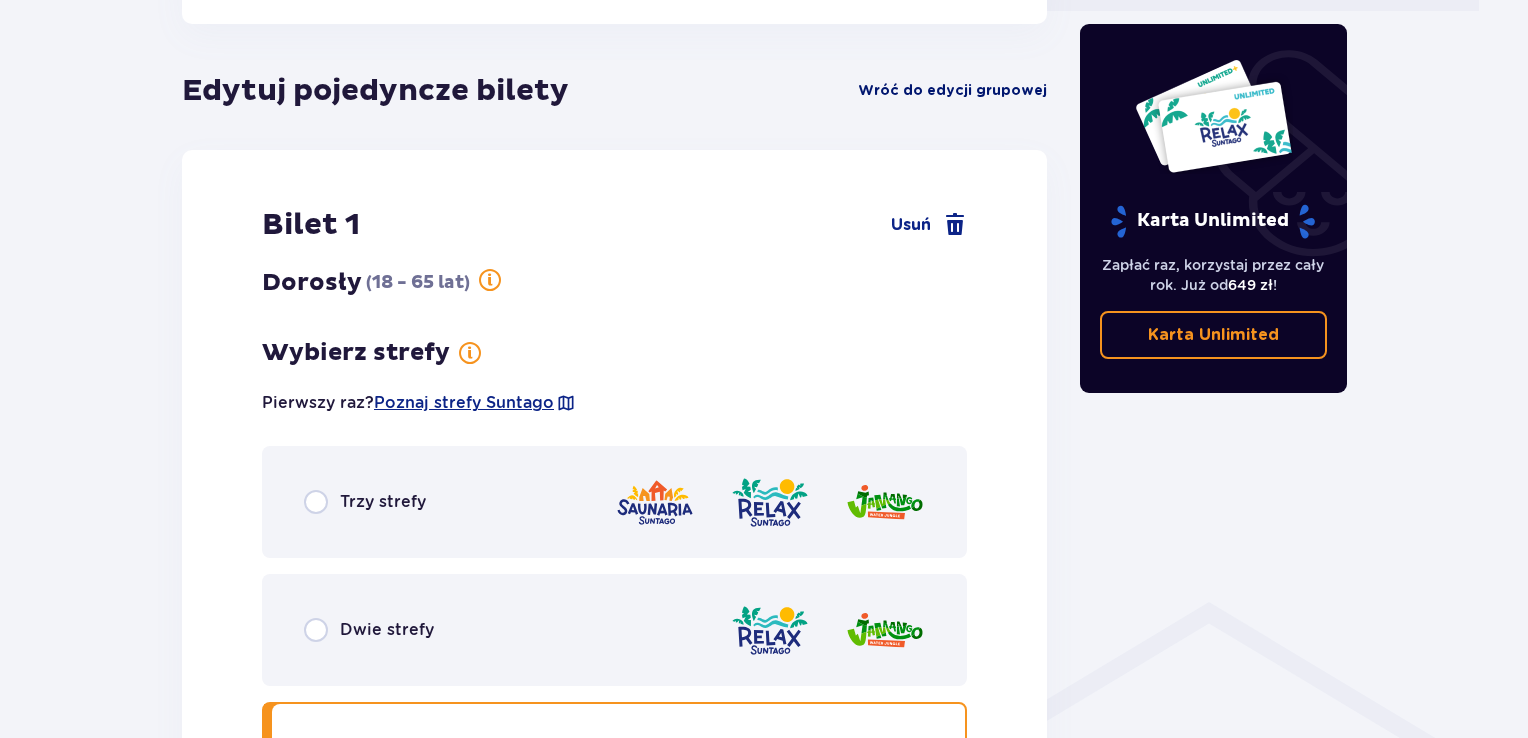 click on "Wróć do edycji grupowej" at bounding box center (952, 91) 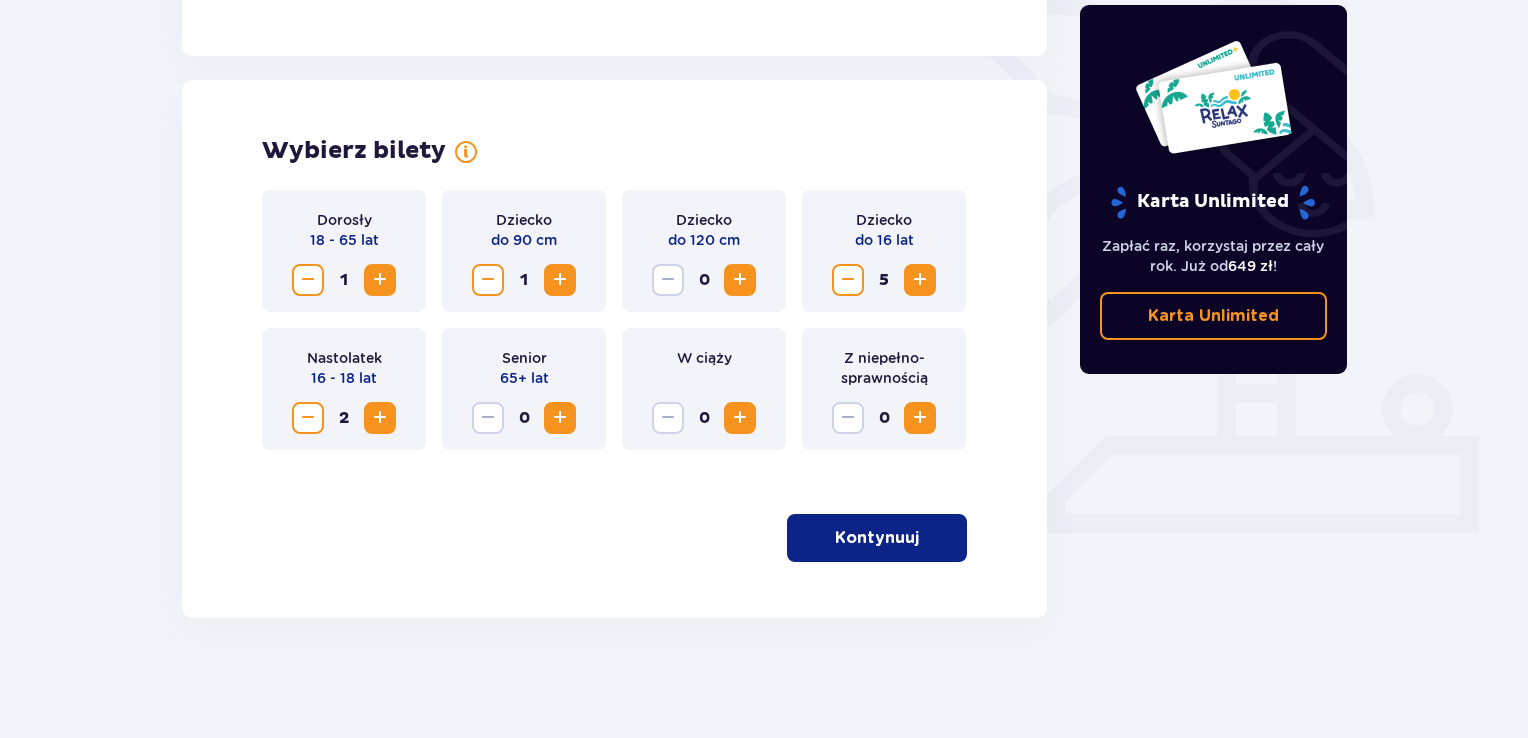 scroll, scrollTop: 500, scrollLeft: 0, axis: vertical 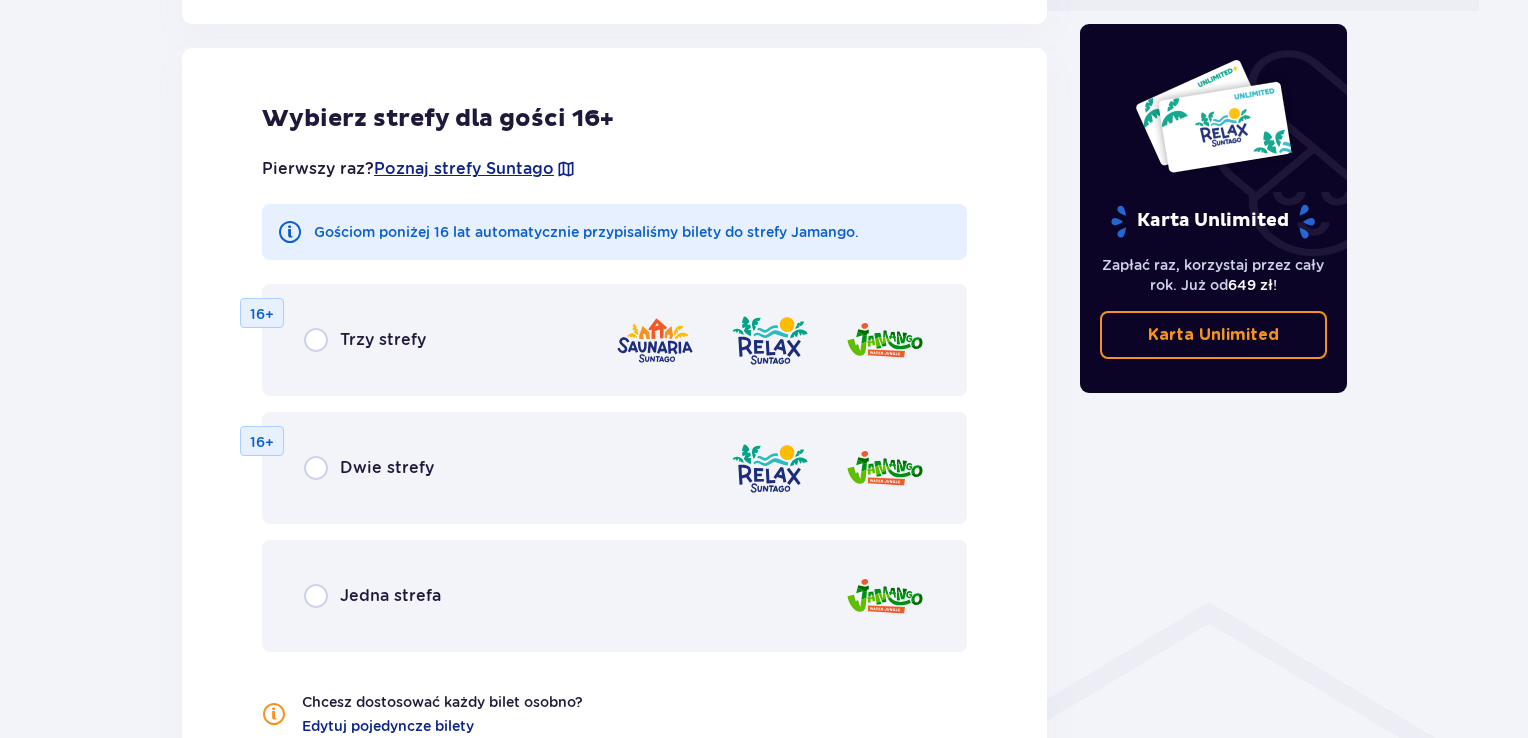 click on "Jedna strefa" at bounding box center (390, 596) 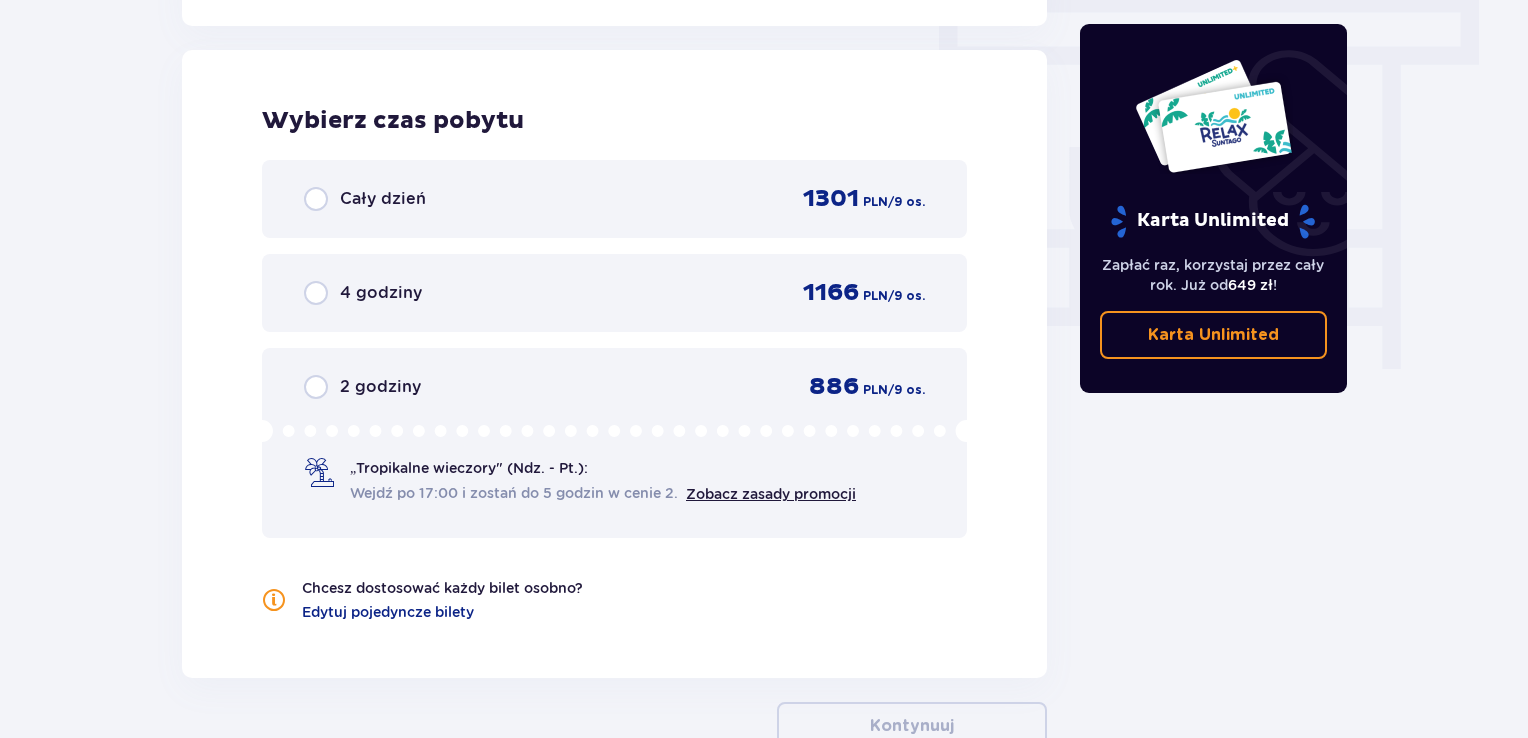 scroll, scrollTop: 1790, scrollLeft: 0, axis: vertical 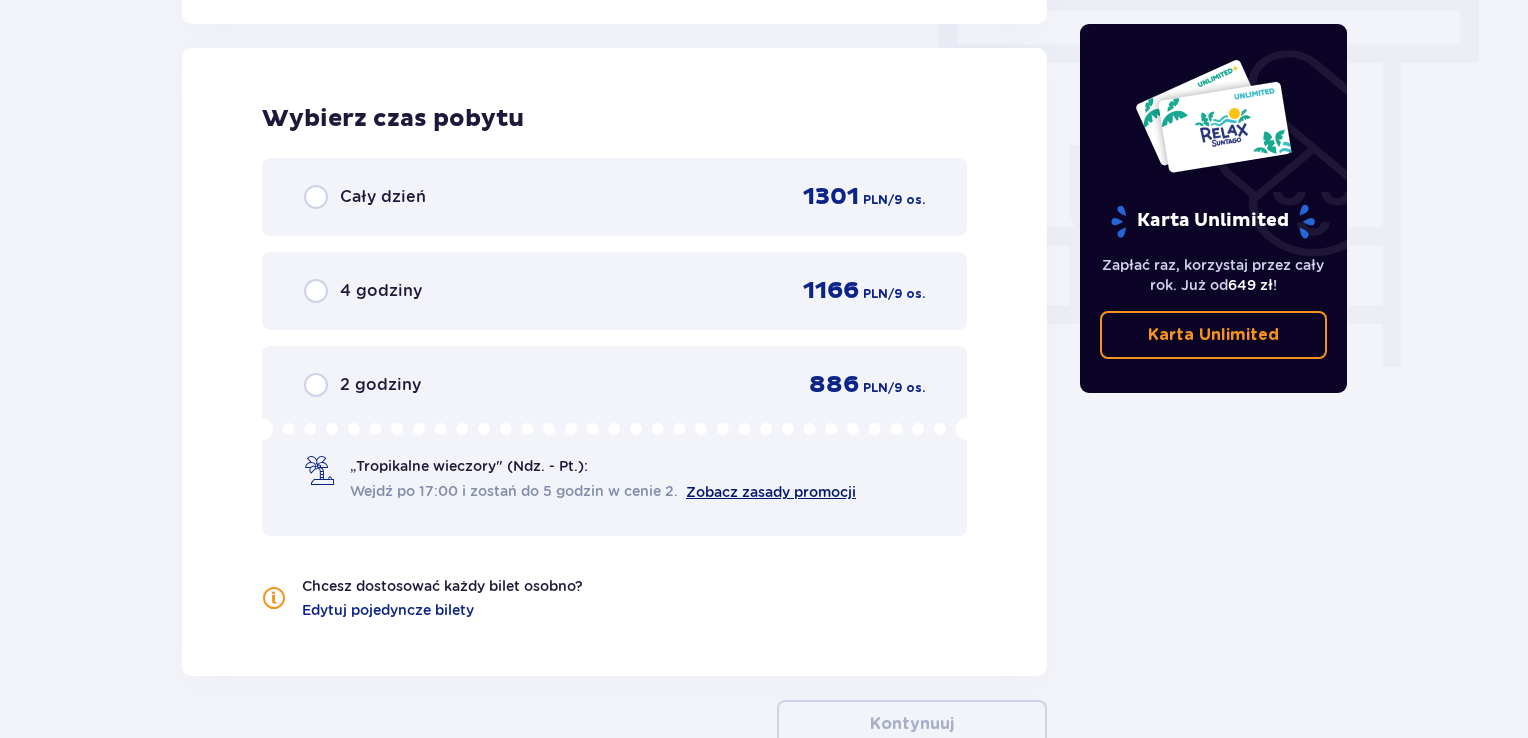 click on "Zobacz zasady promocji" at bounding box center (771, 492) 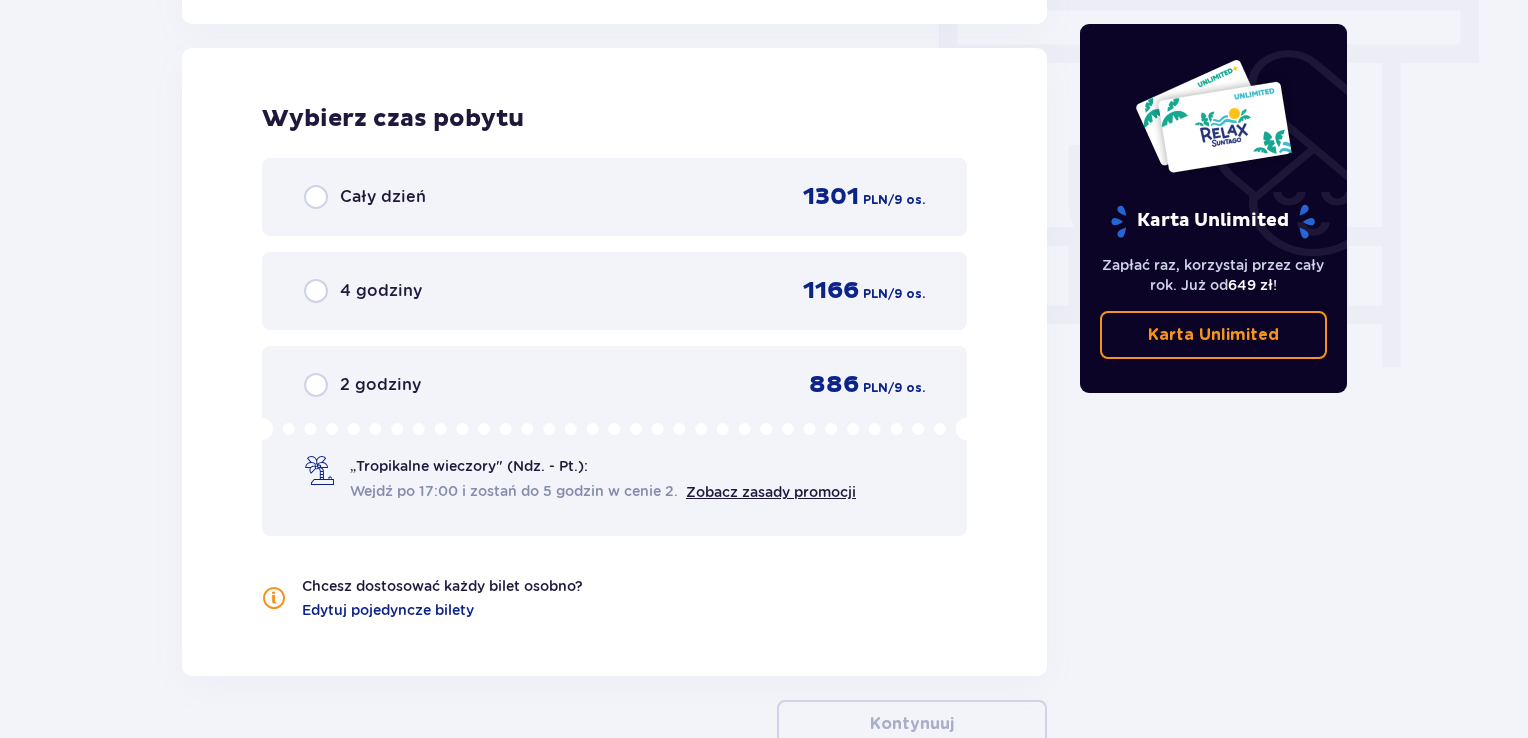 click on "2 godziny" at bounding box center [380, 385] 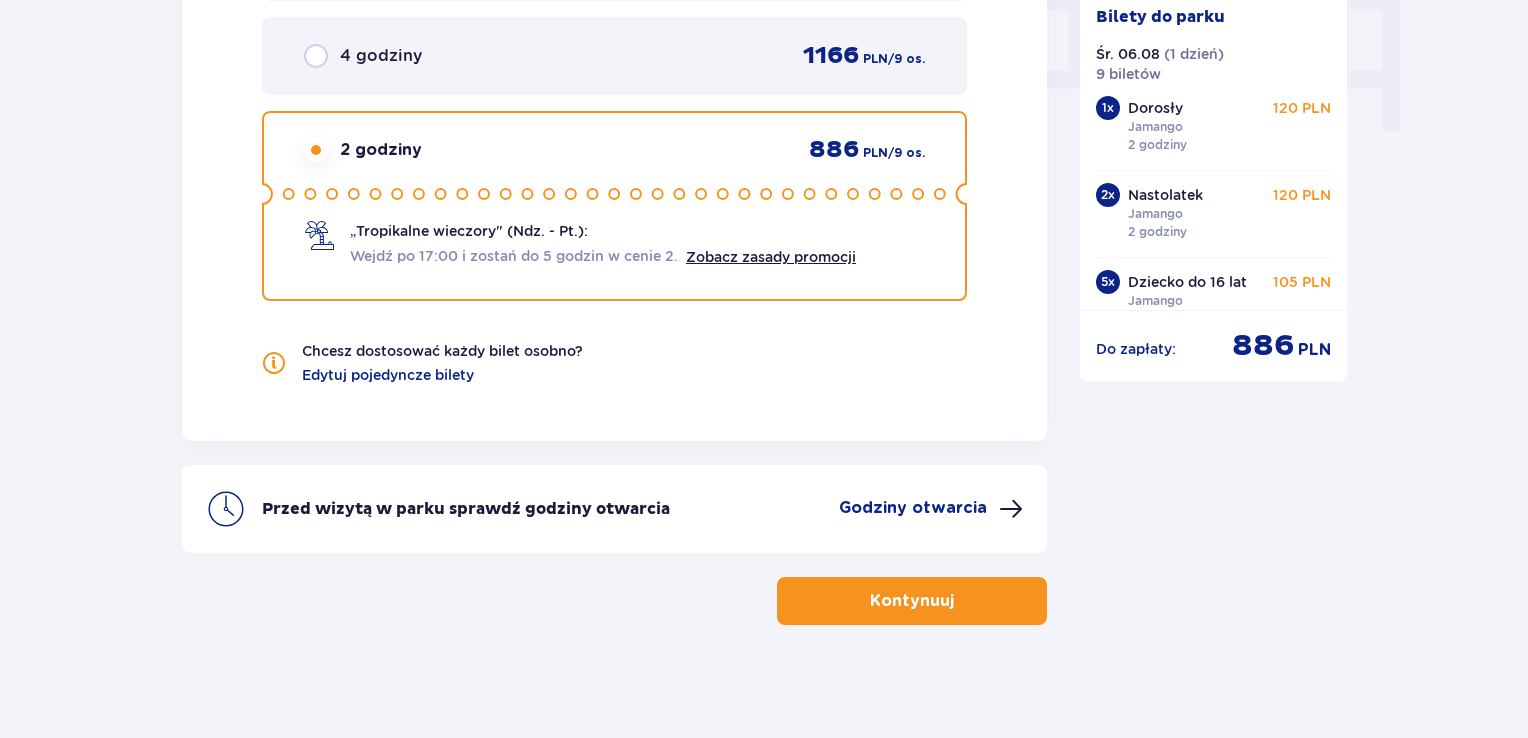 scroll, scrollTop: 2030, scrollLeft: 0, axis: vertical 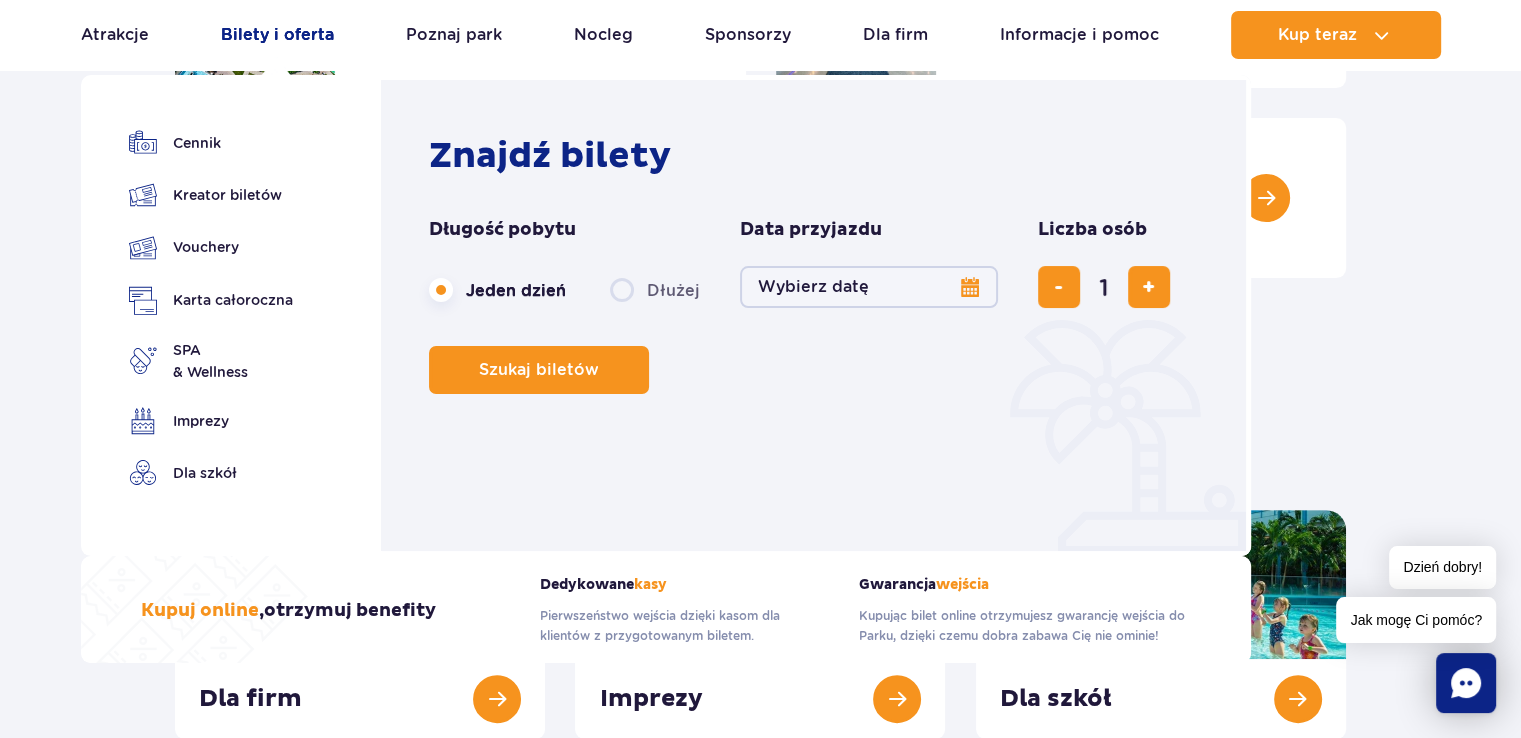 click on "Bilety i oferta" at bounding box center (277, 35) 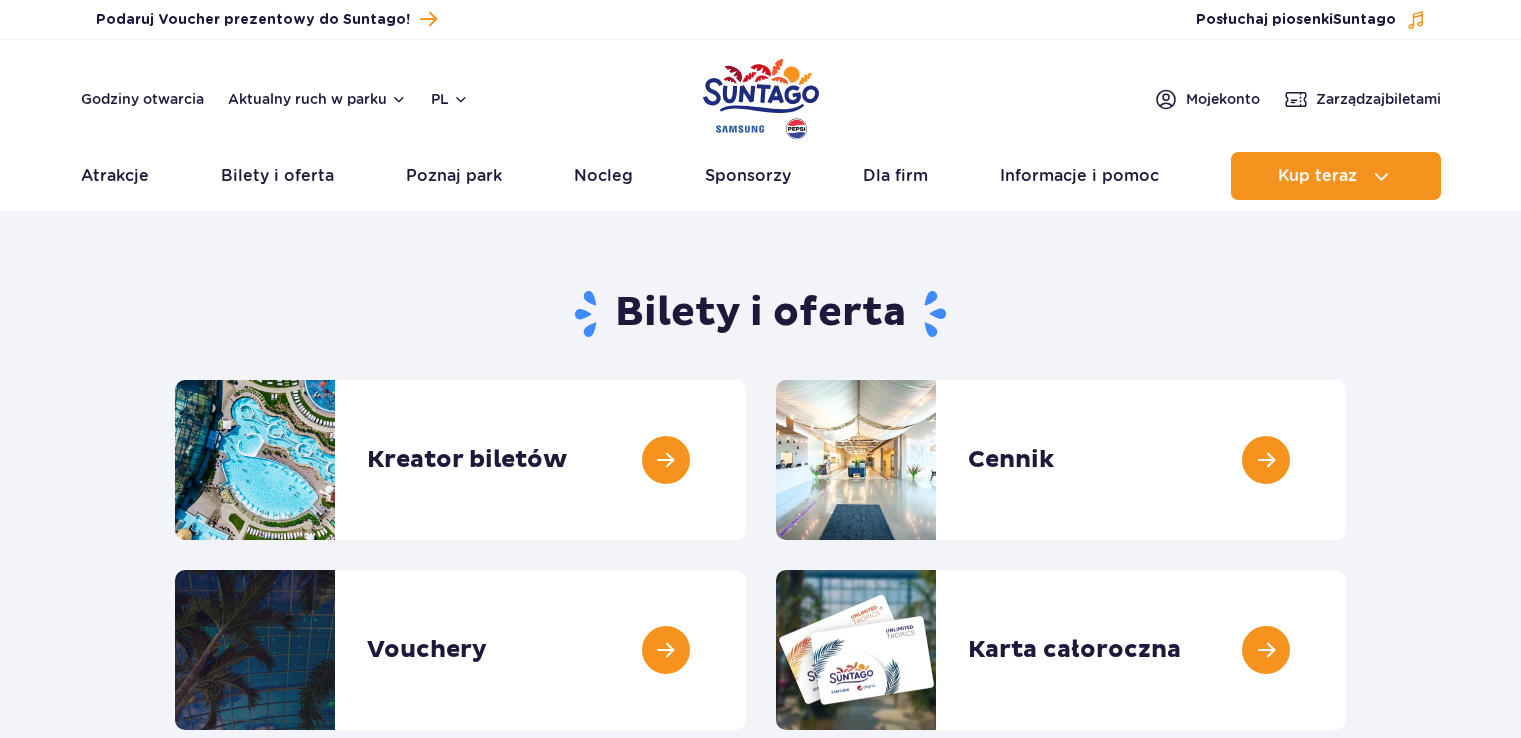 scroll, scrollTop: 0, scrollLeft: 0, axis: both 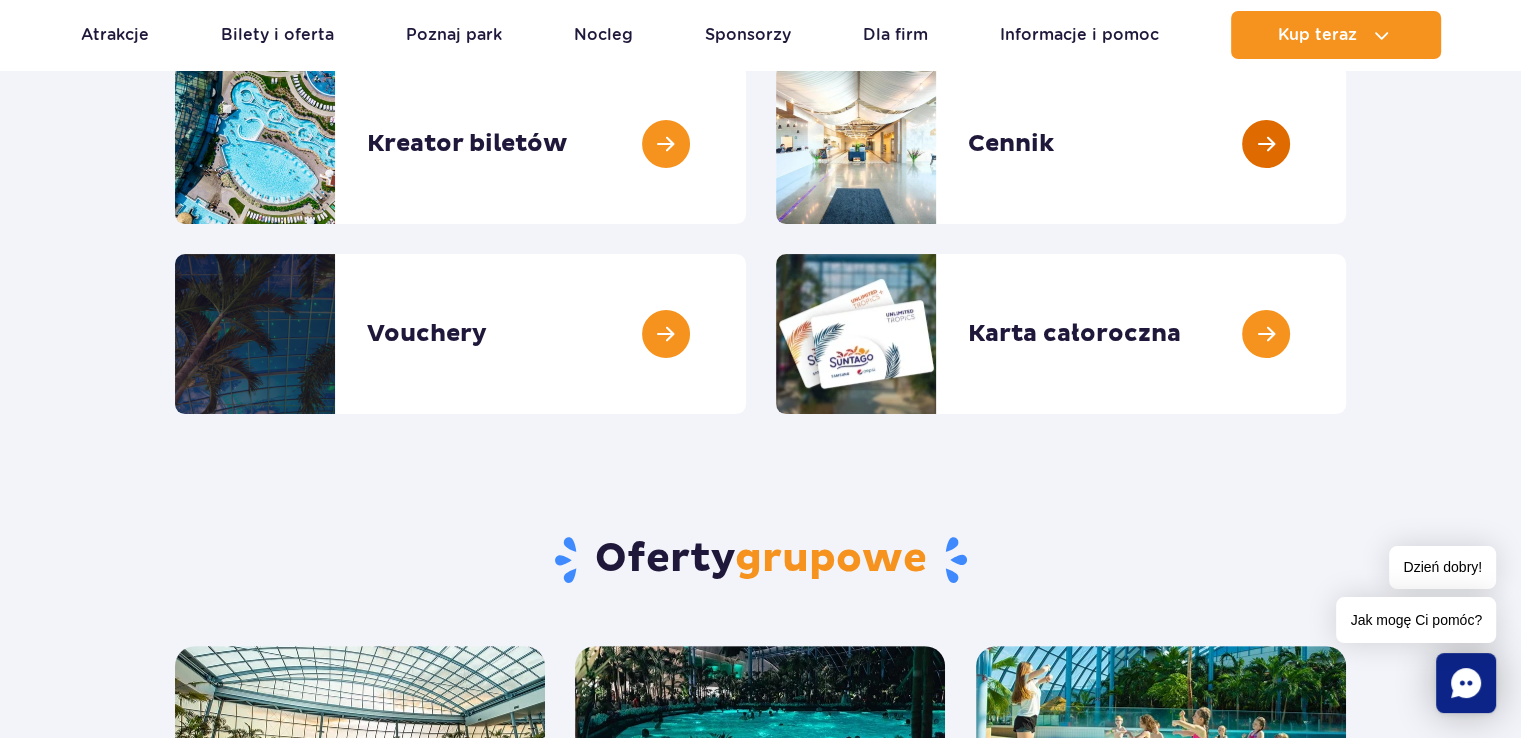 click at bounding box center (1346, 144) 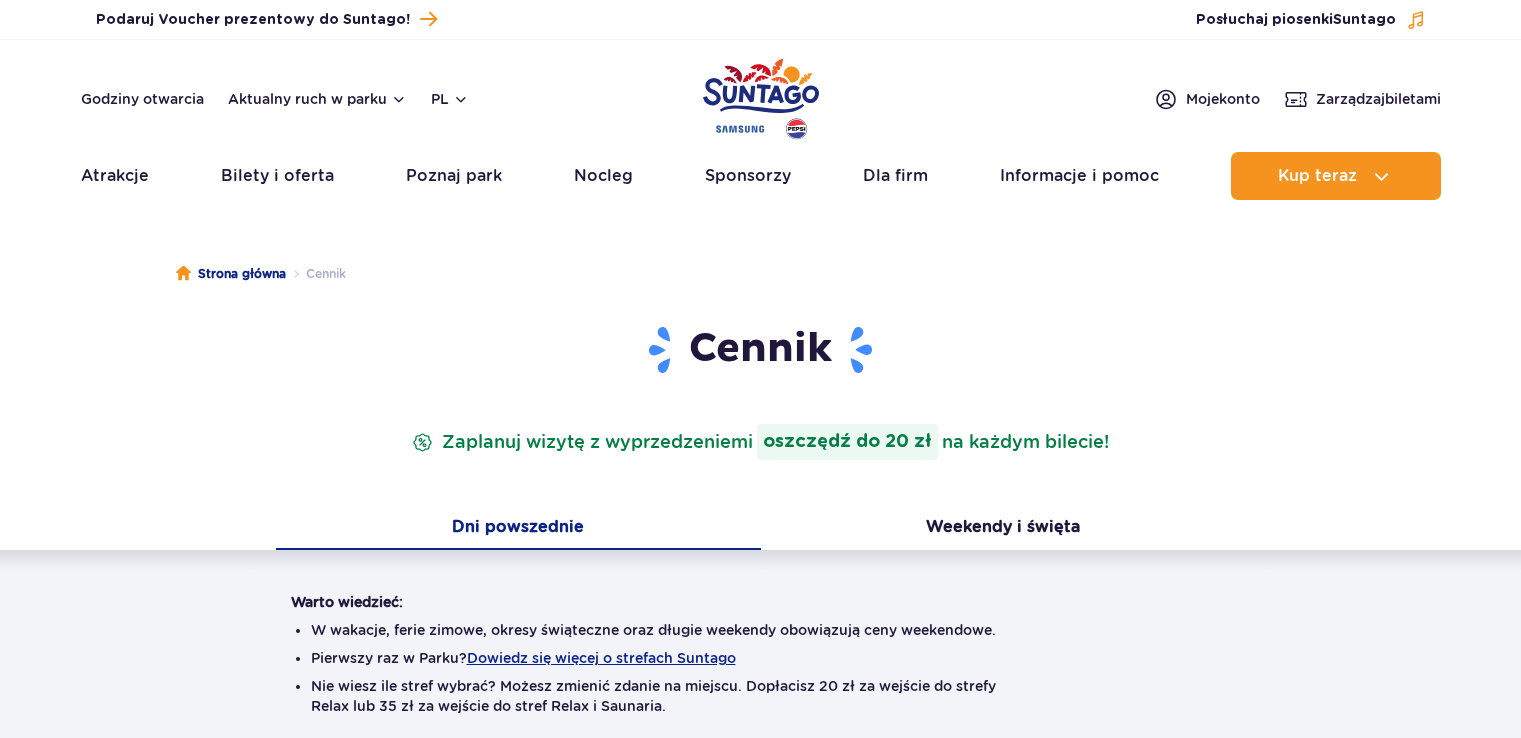 scroll, scrollTop: 0, scrollLeft: 0, axis: both 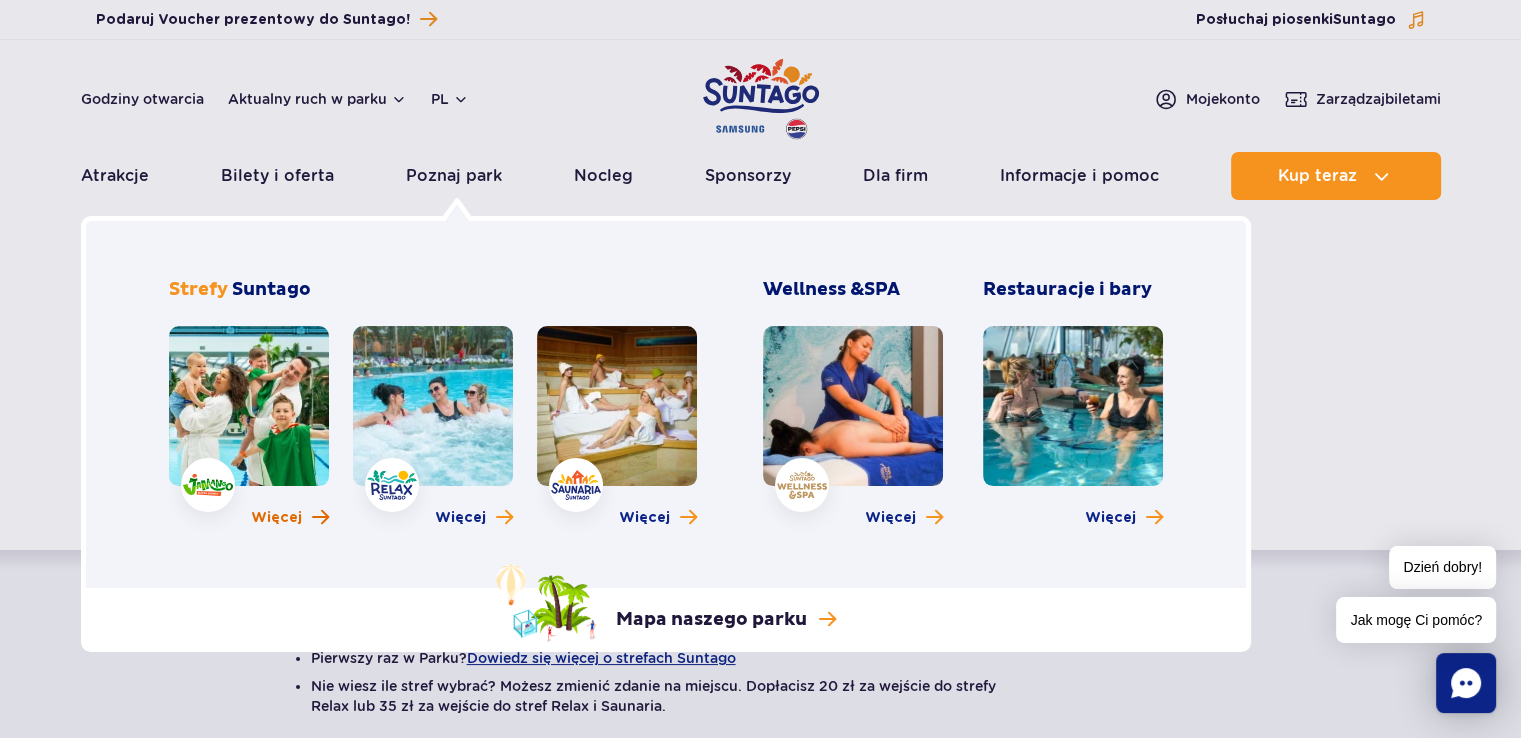 click on "Więcej" at bounding box center [276, 518] 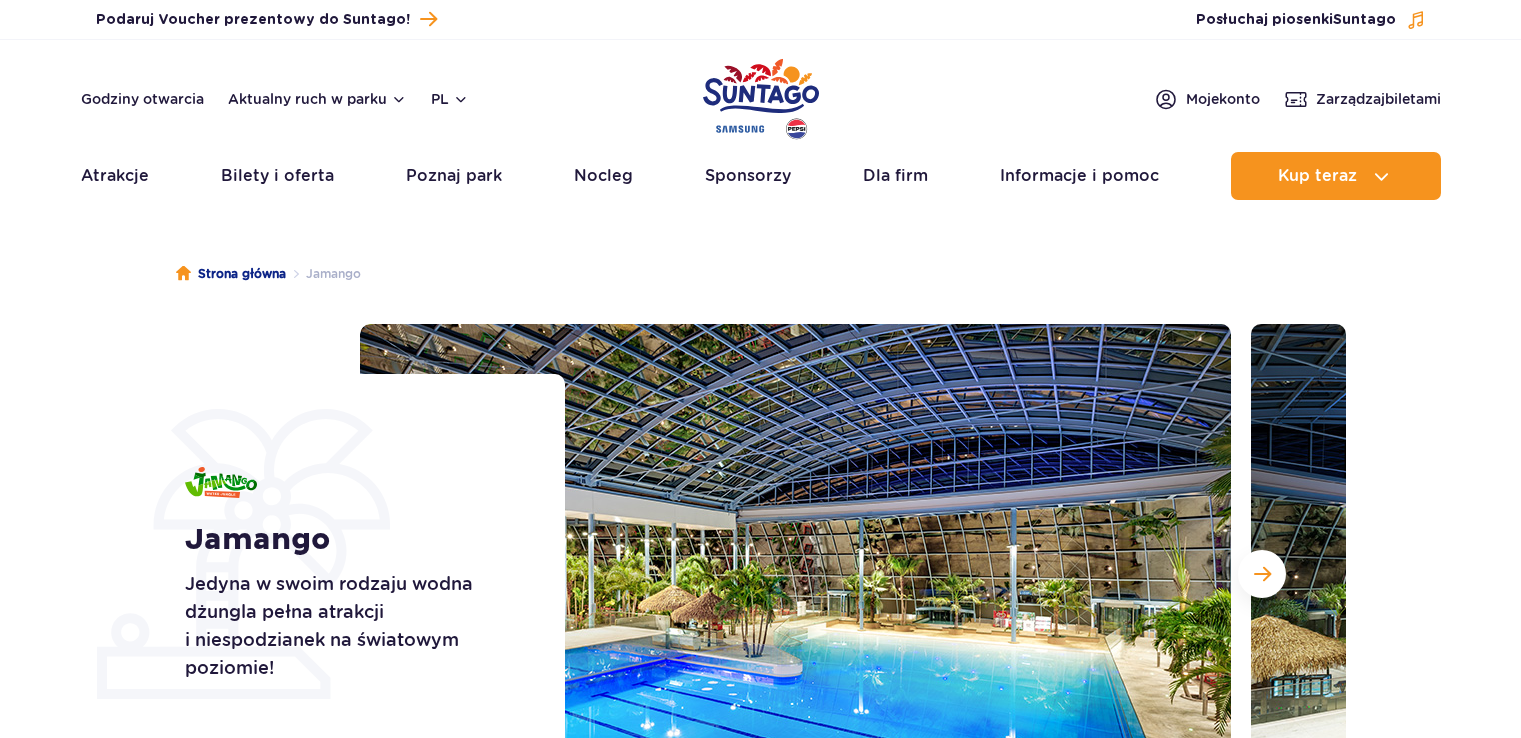 scroll, scrollTop: 0, scrollLeft: 0, axis: both 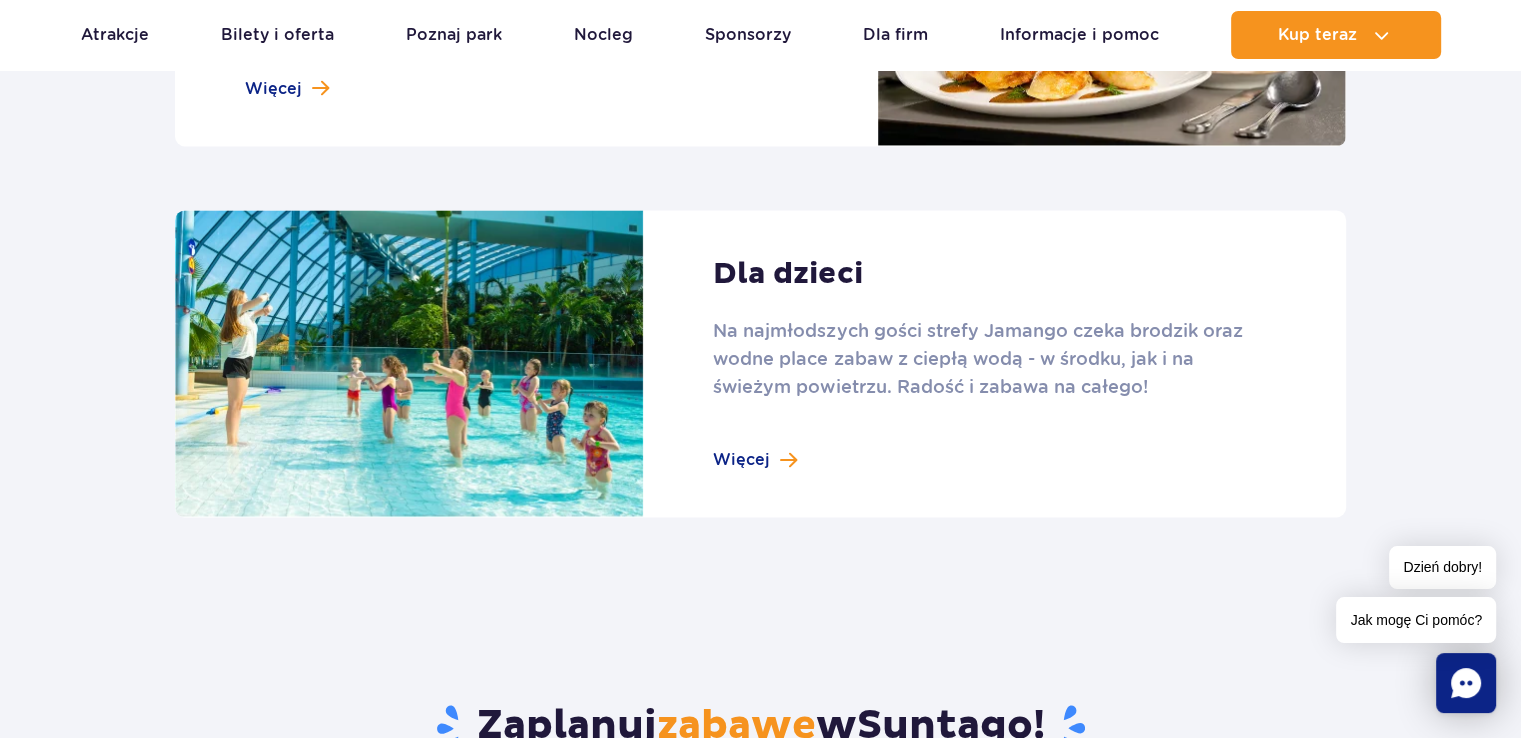 click at bounding box center [760, 364] 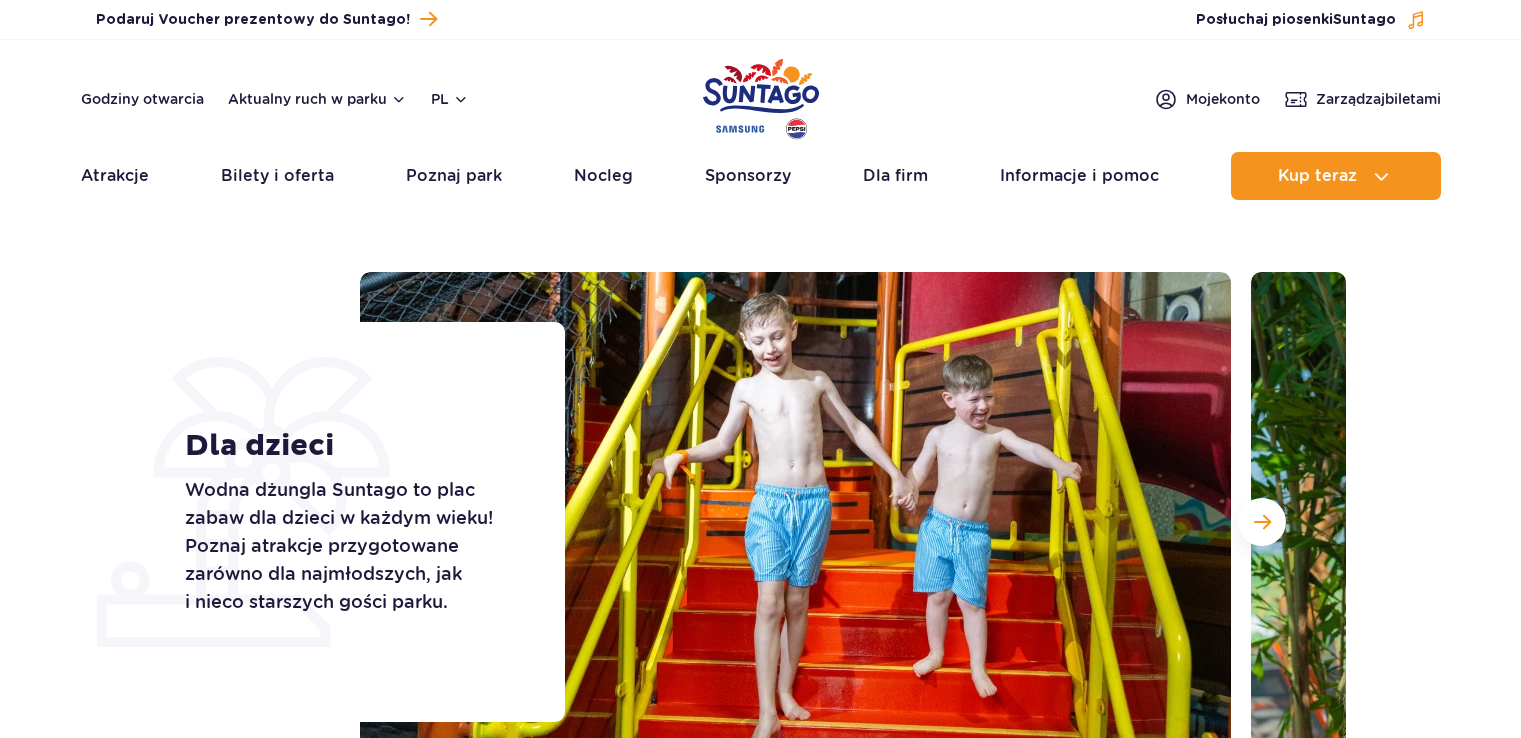 scroll, scrollTop: 0, scrollLeft: 0, axis: both 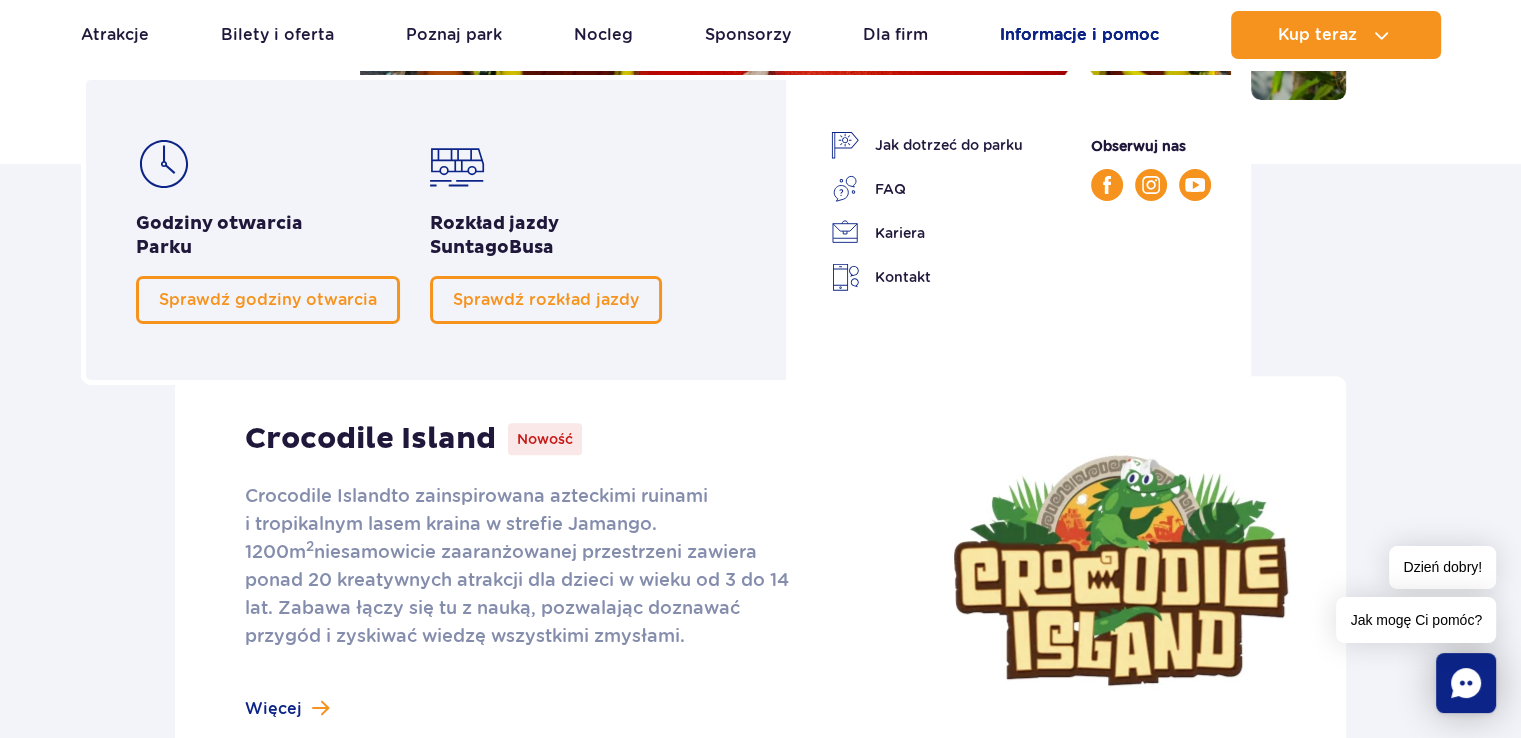 click on "Informacje i pomoc" at bounding box center (1079, 35) 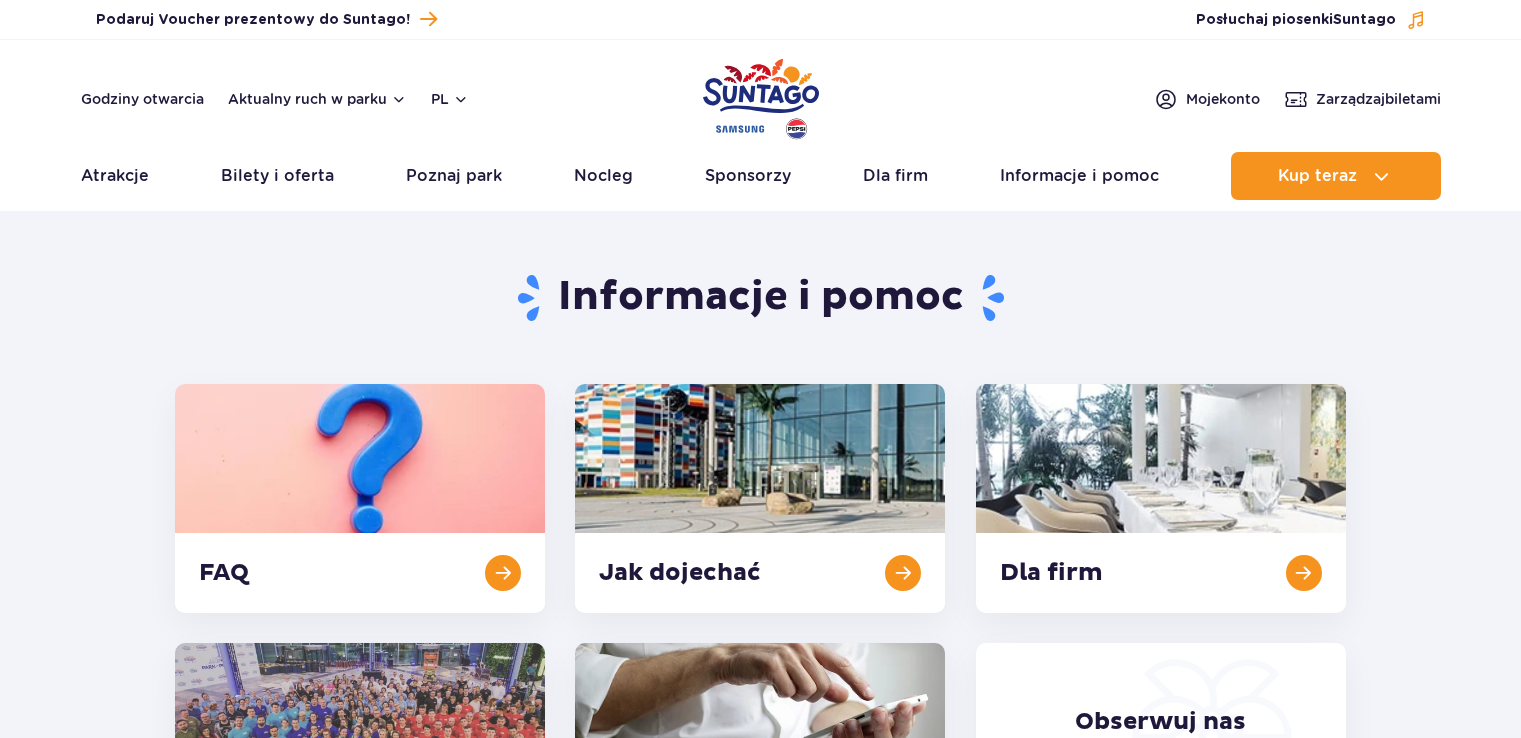 scroll, scrollTop: 0, scrollLeft: 0, axis: both 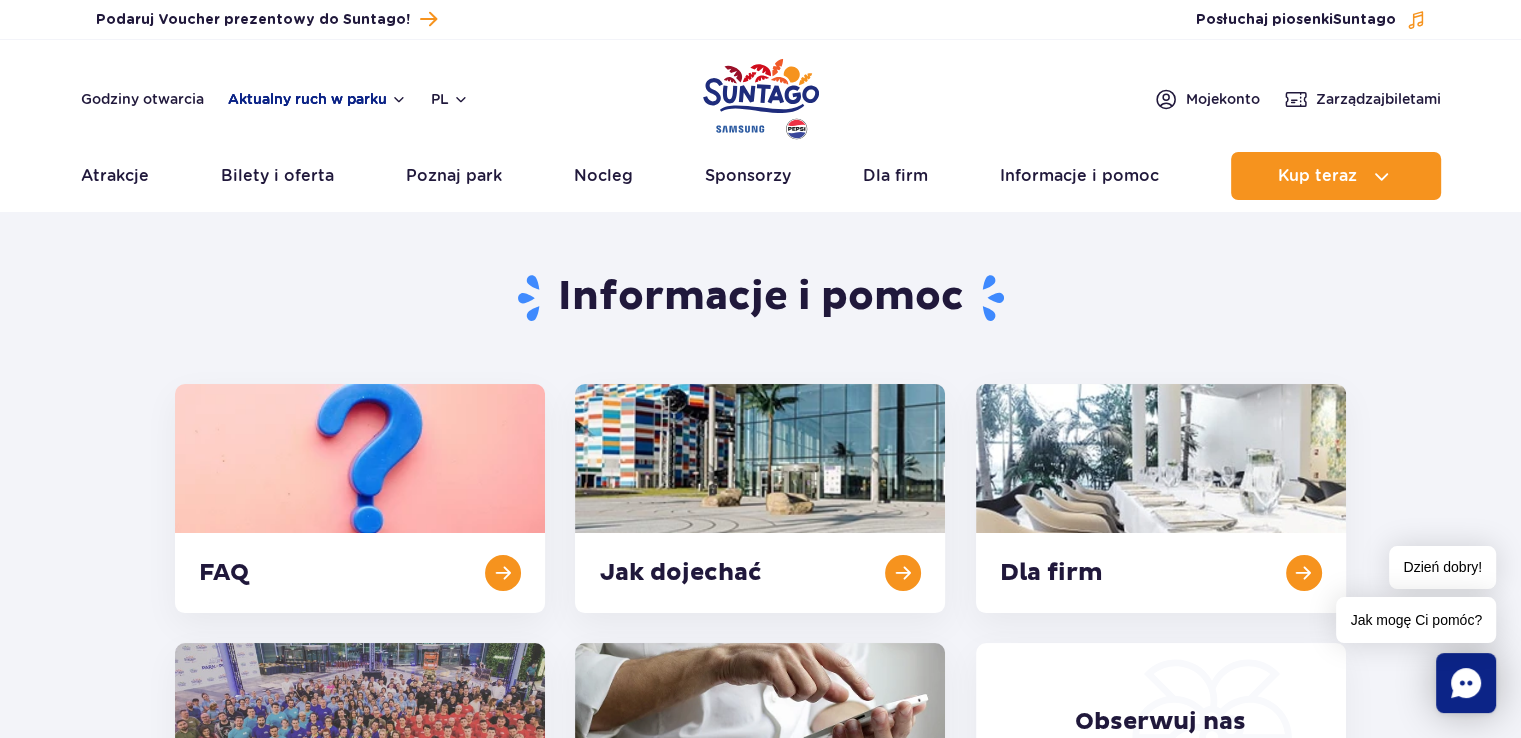 click on "Aktualny ruch w parku" at bounding box center [317, 99] 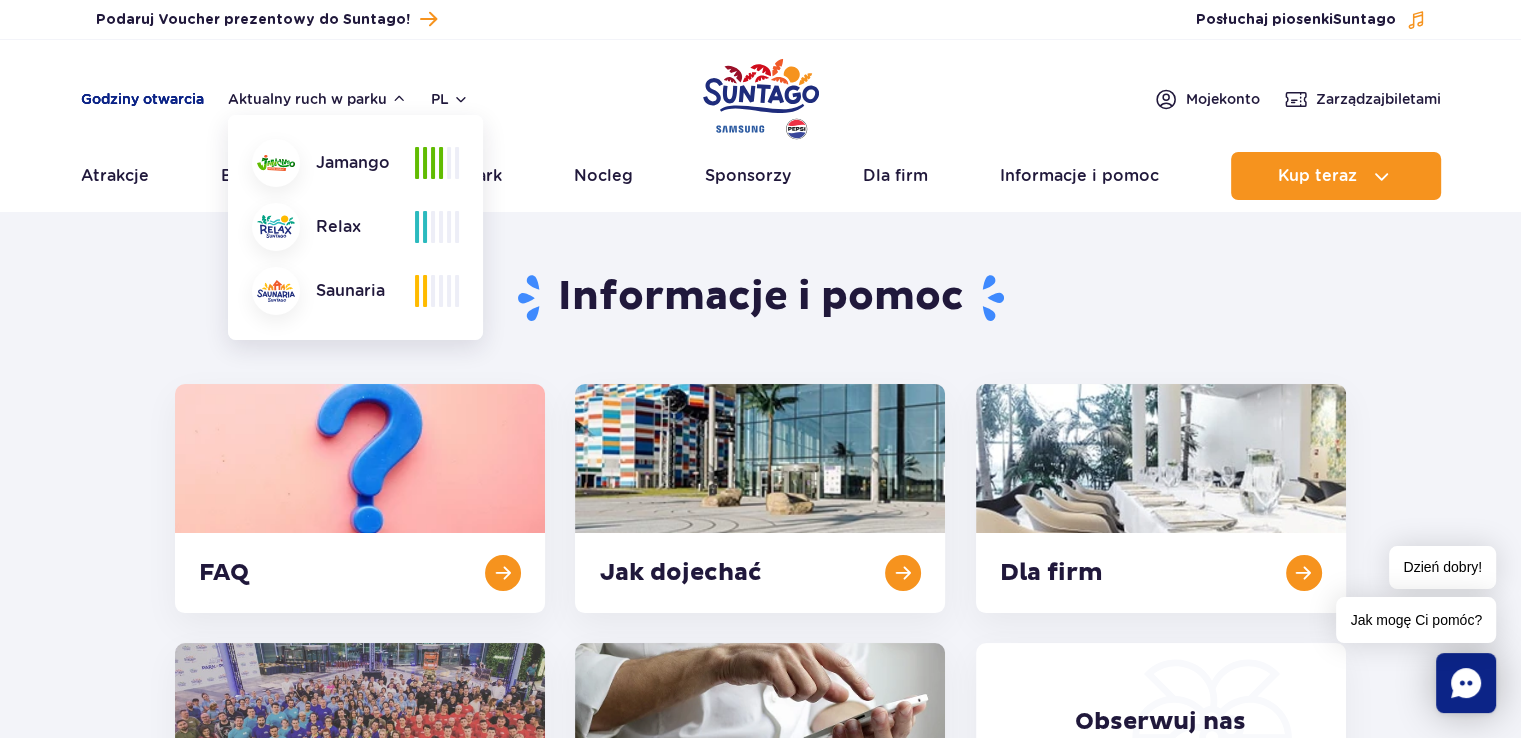 click on "Godziny otwarcia" at bounding box center (142, 99) 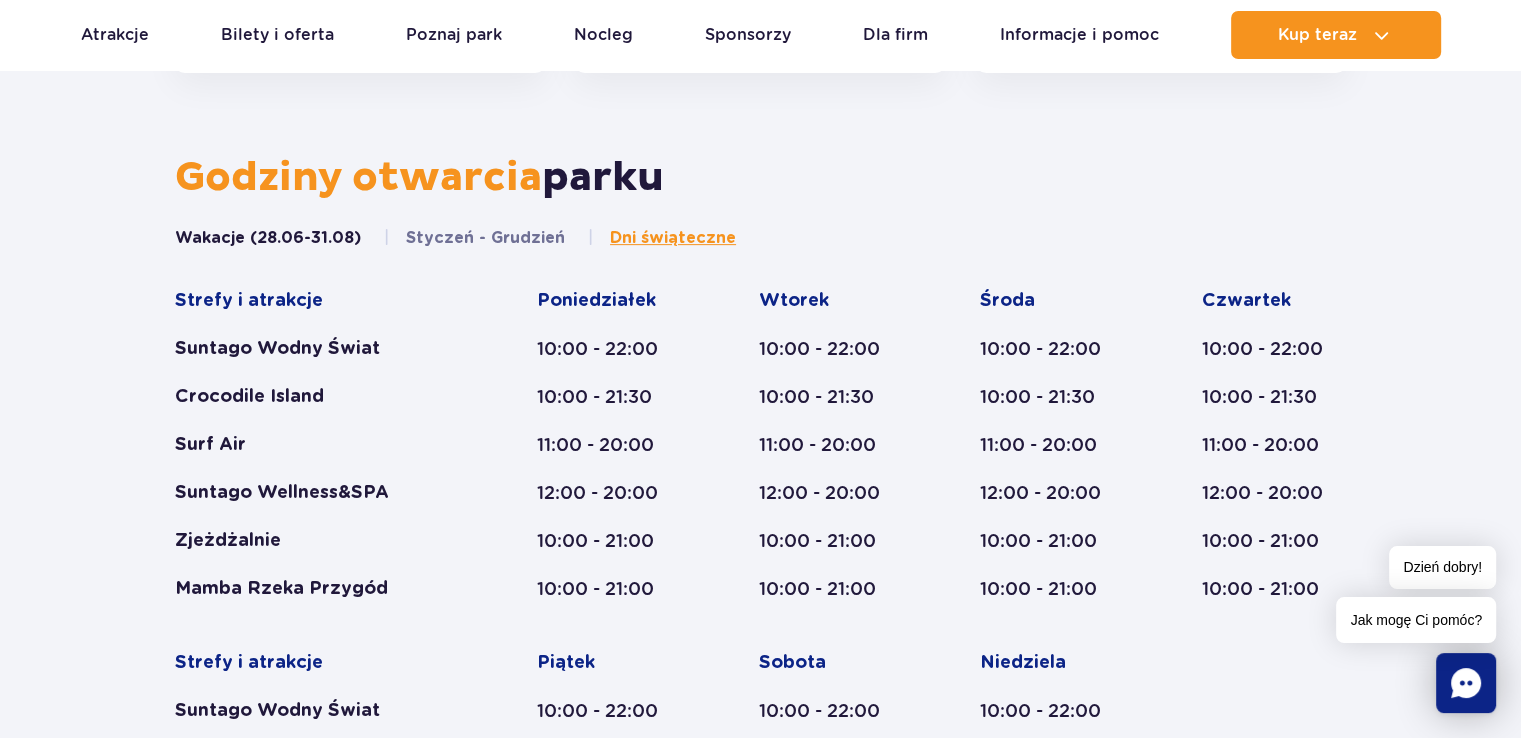 scroll, scrollTop: 827, scrollLeft: 0, axis: vertical 